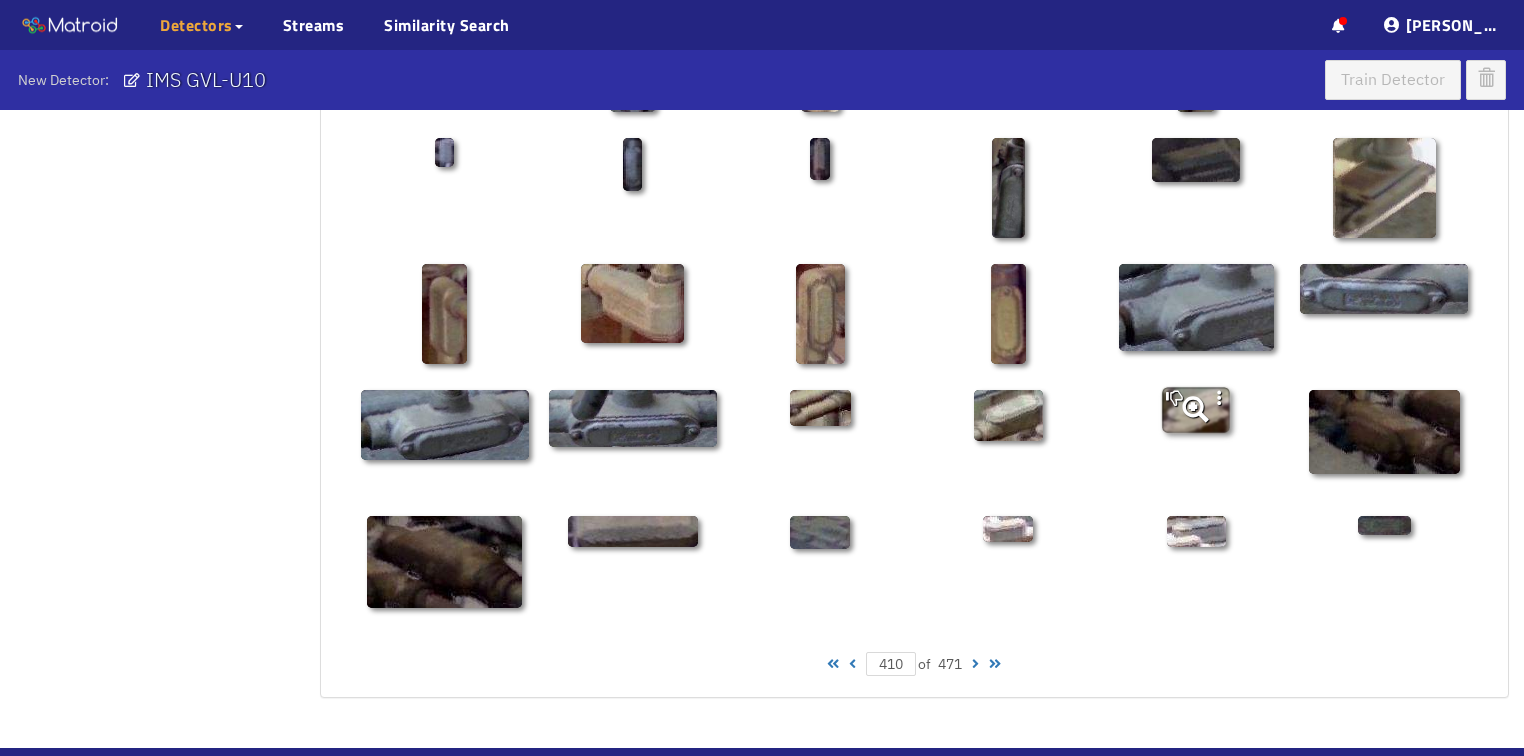 scroll, scrollTop: 960, scrollLeft: 0, axis: vertical 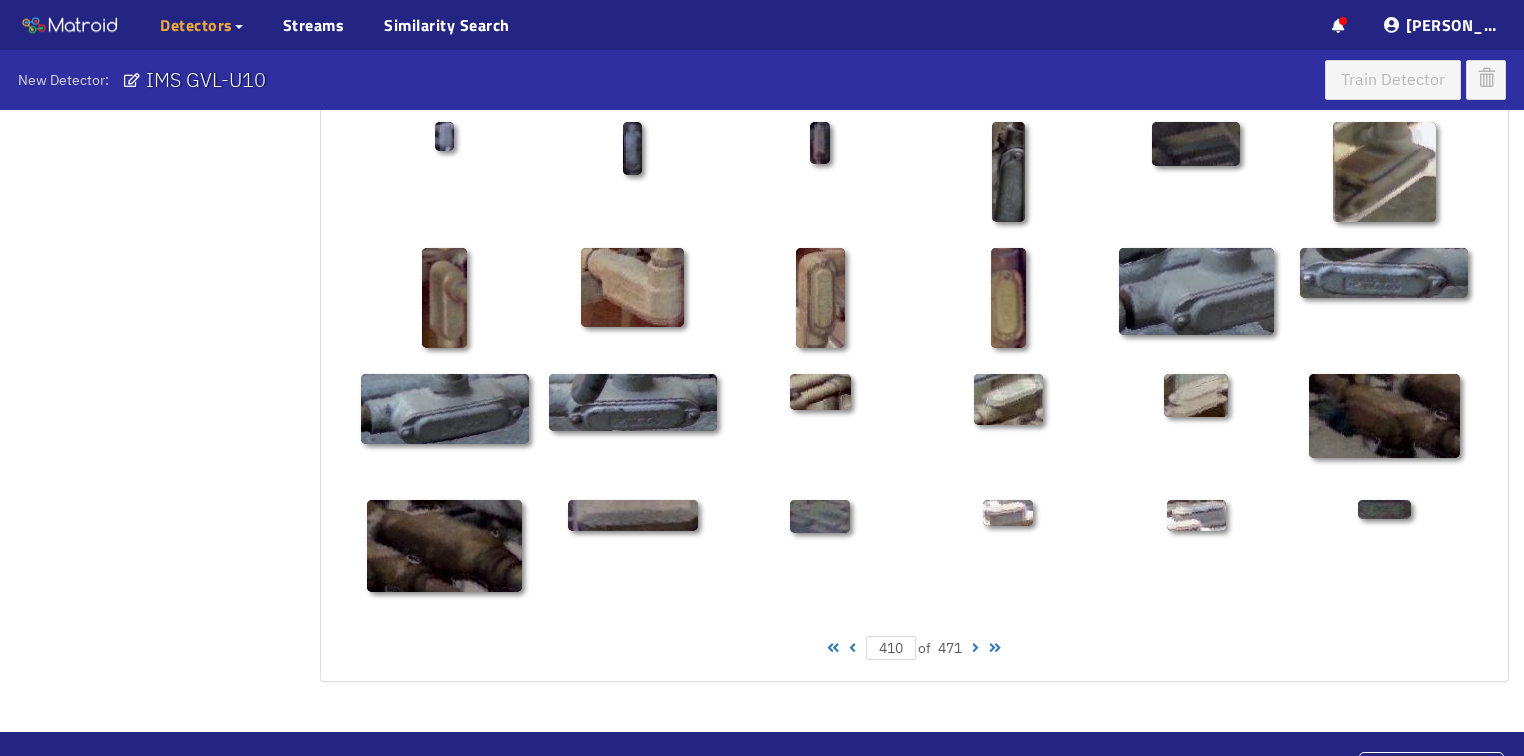 click at bounding box center (852, 648) 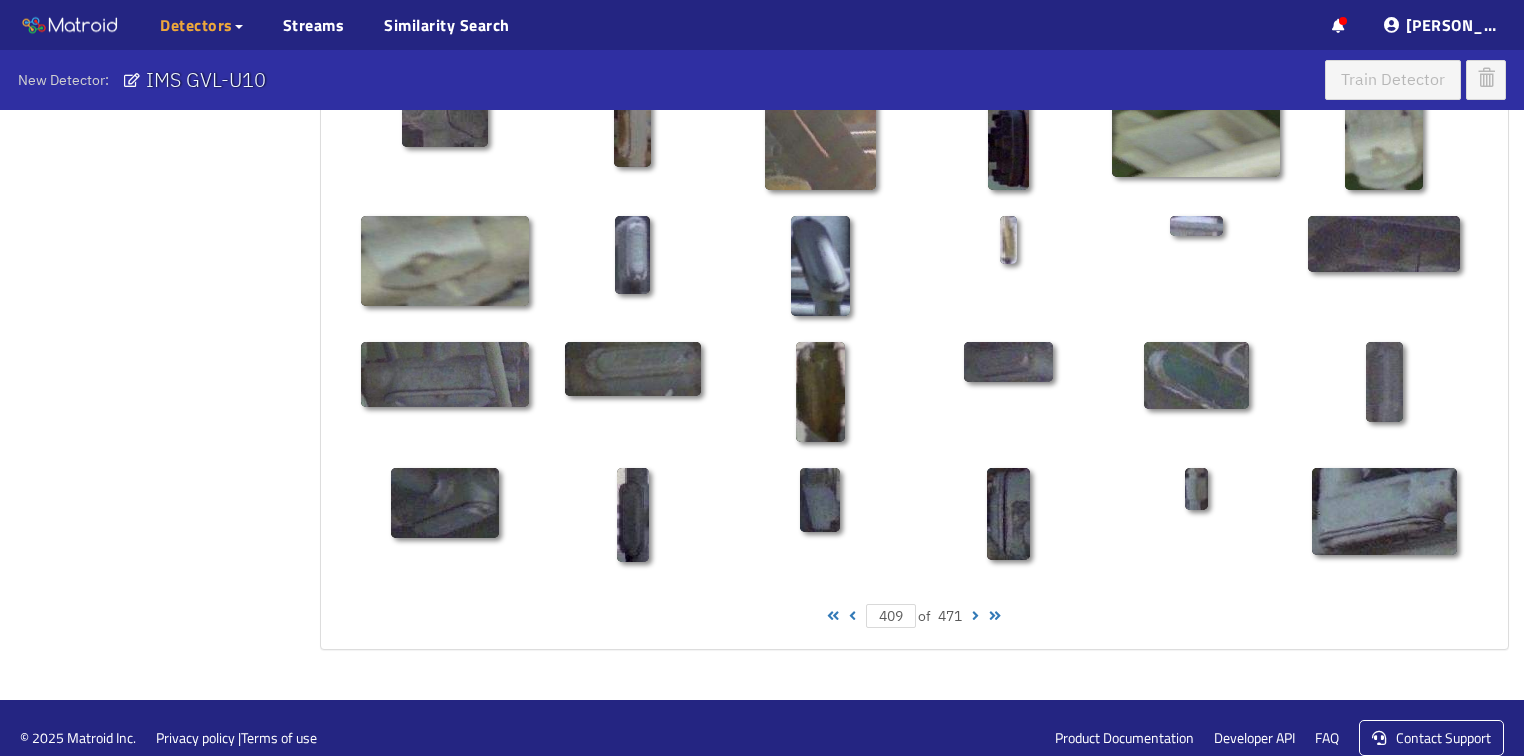 scroll, scrollTop: 1010, scrollLeft: 0, axis: vertical 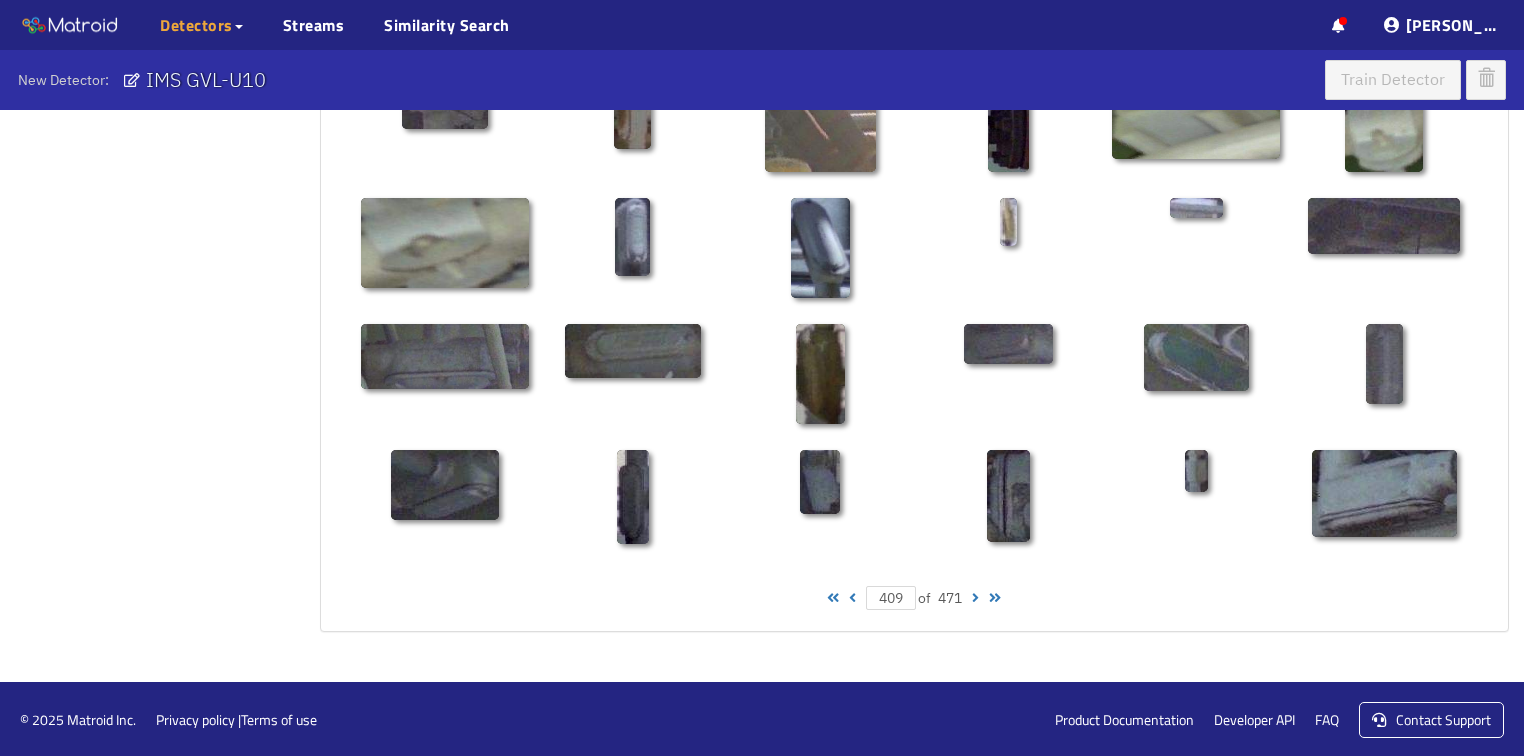 click at bounding box center [852, 598] 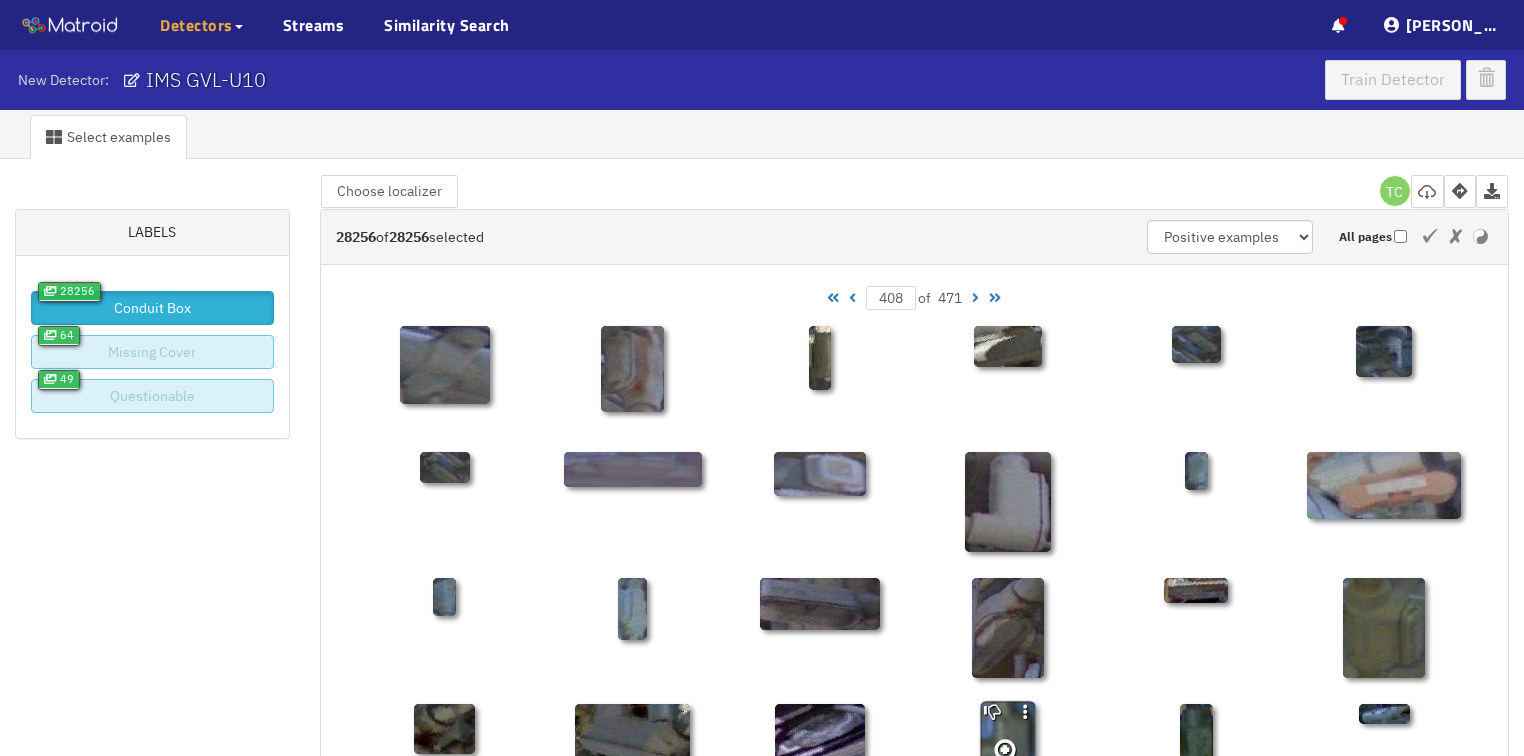 scroll, scrollTop: 160, scrollLeft: 0, axis: vertical 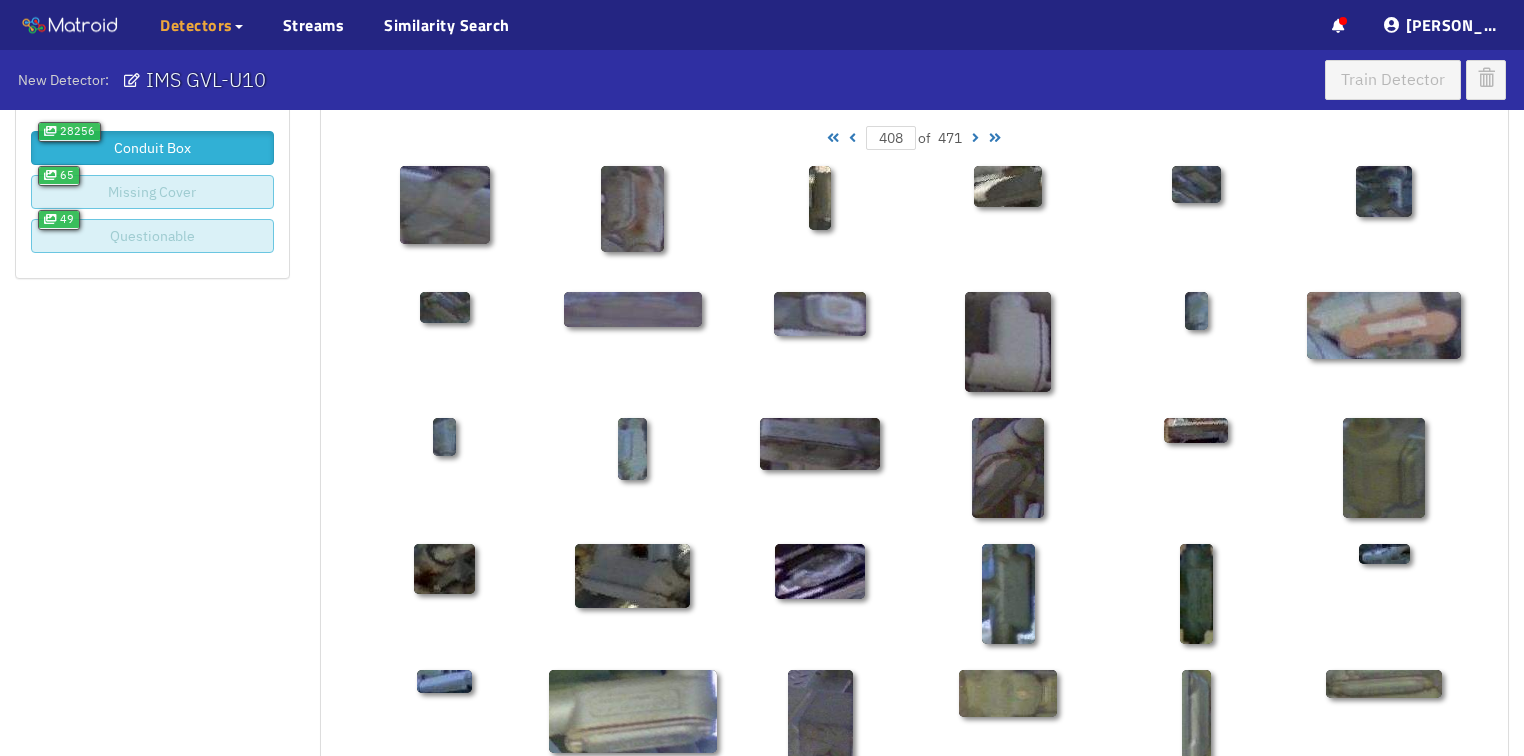 click on "··· Detectors ··· Streams ··· Similarity Search ··· ··· ··· Shafi I. ···" at bounding box center [762, 25] 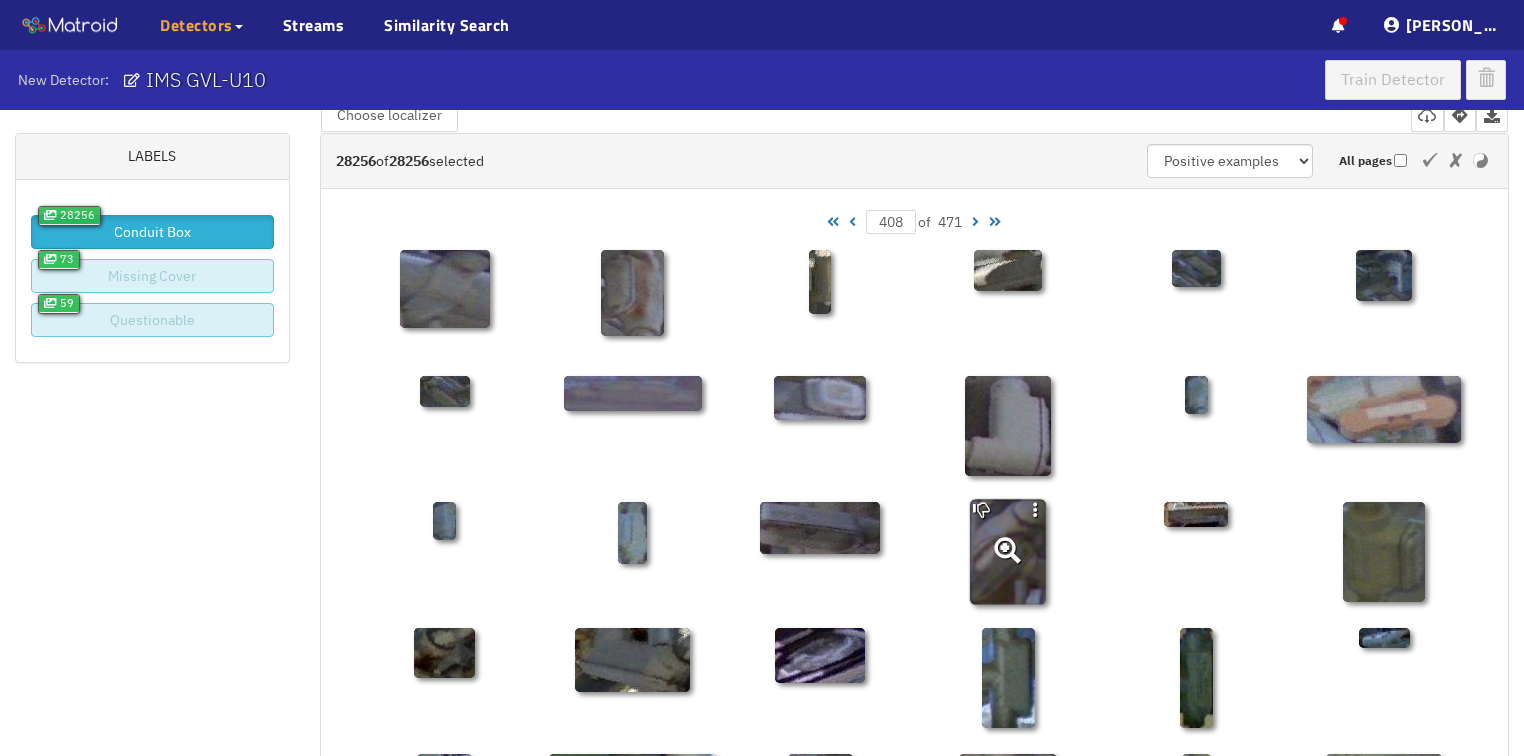 scroll, scrollTop: 0, scrollLeft: 0, axis: both 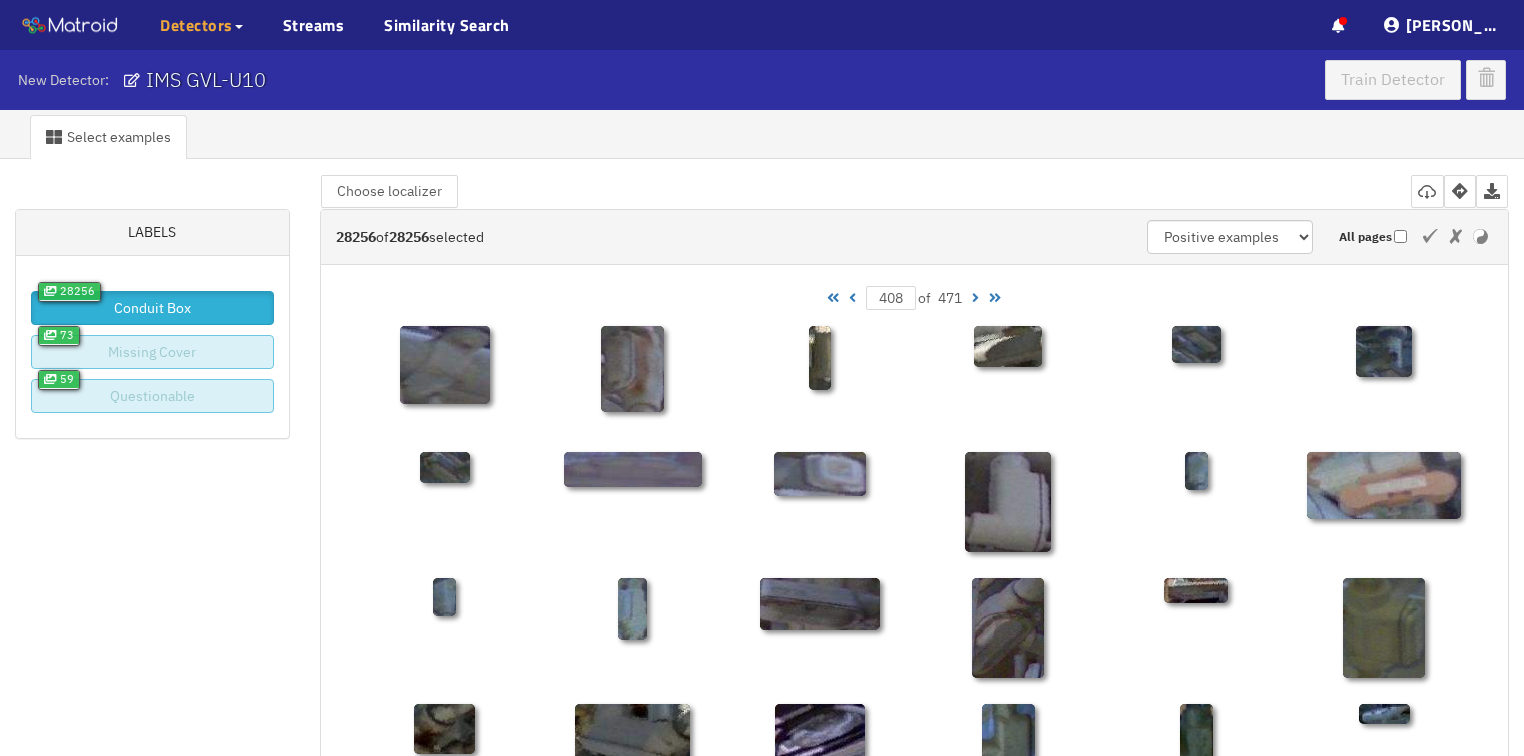 click at bounding box center (852, 298) 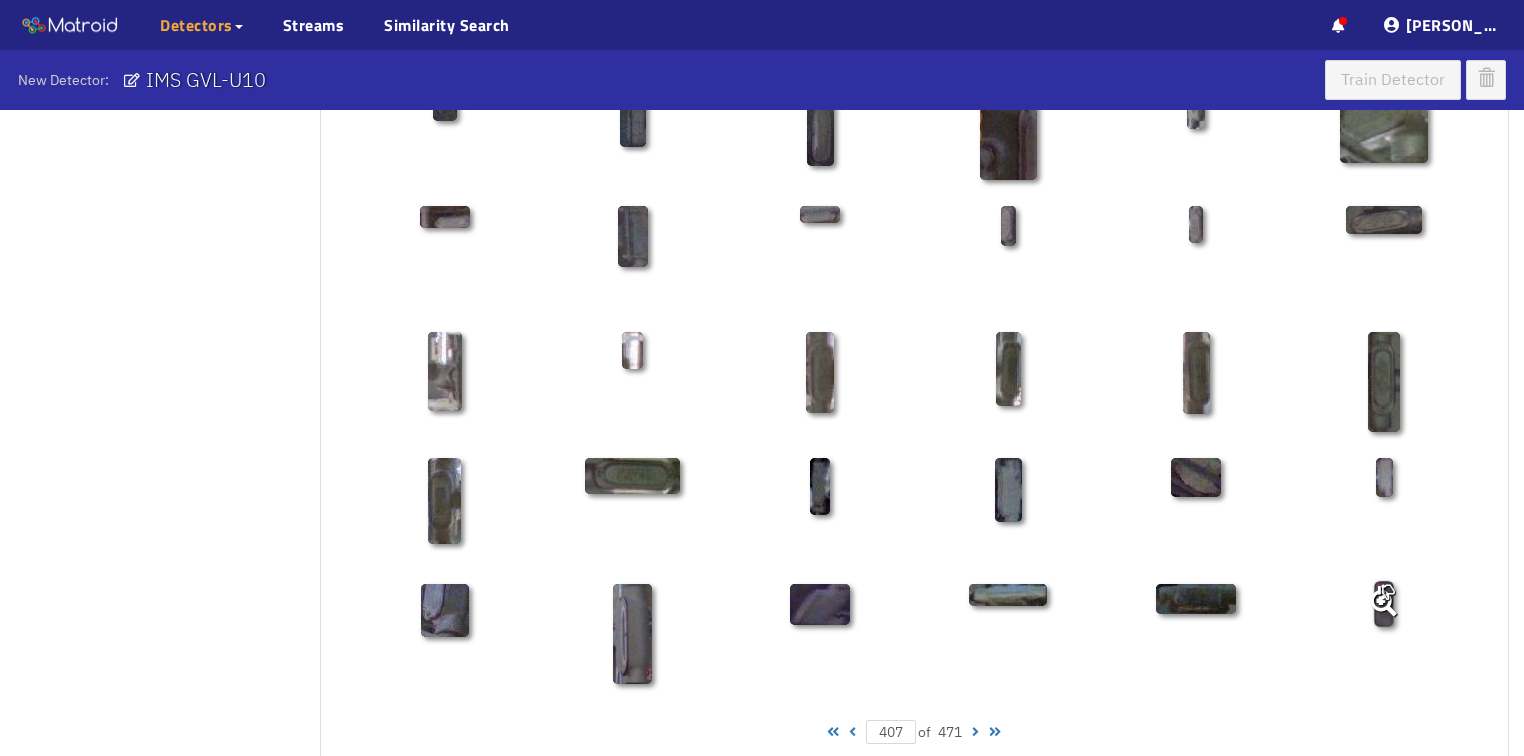 scroll, scrollTop: 960, scrollLeft: 0, axis: vertical 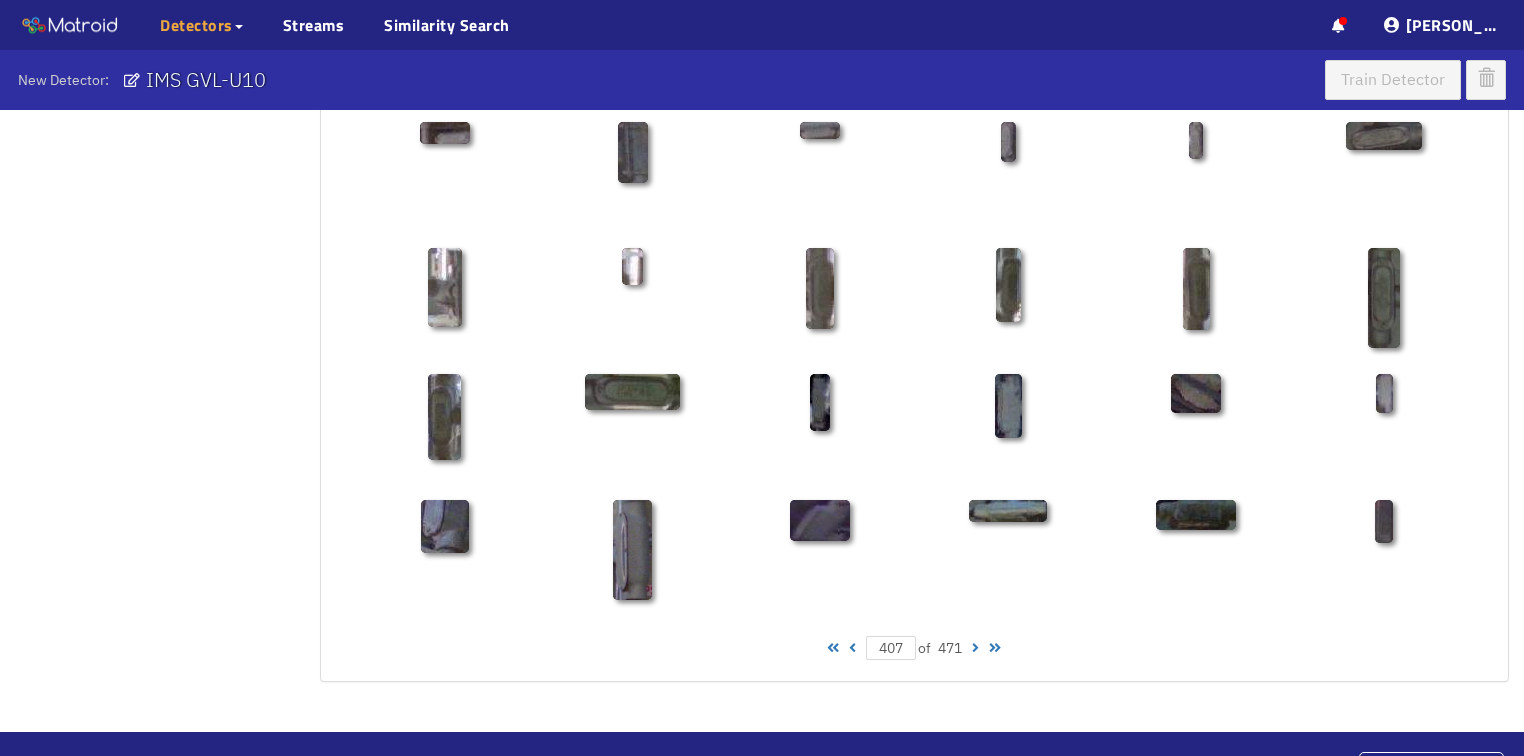 click at bounding box center [852, 648] 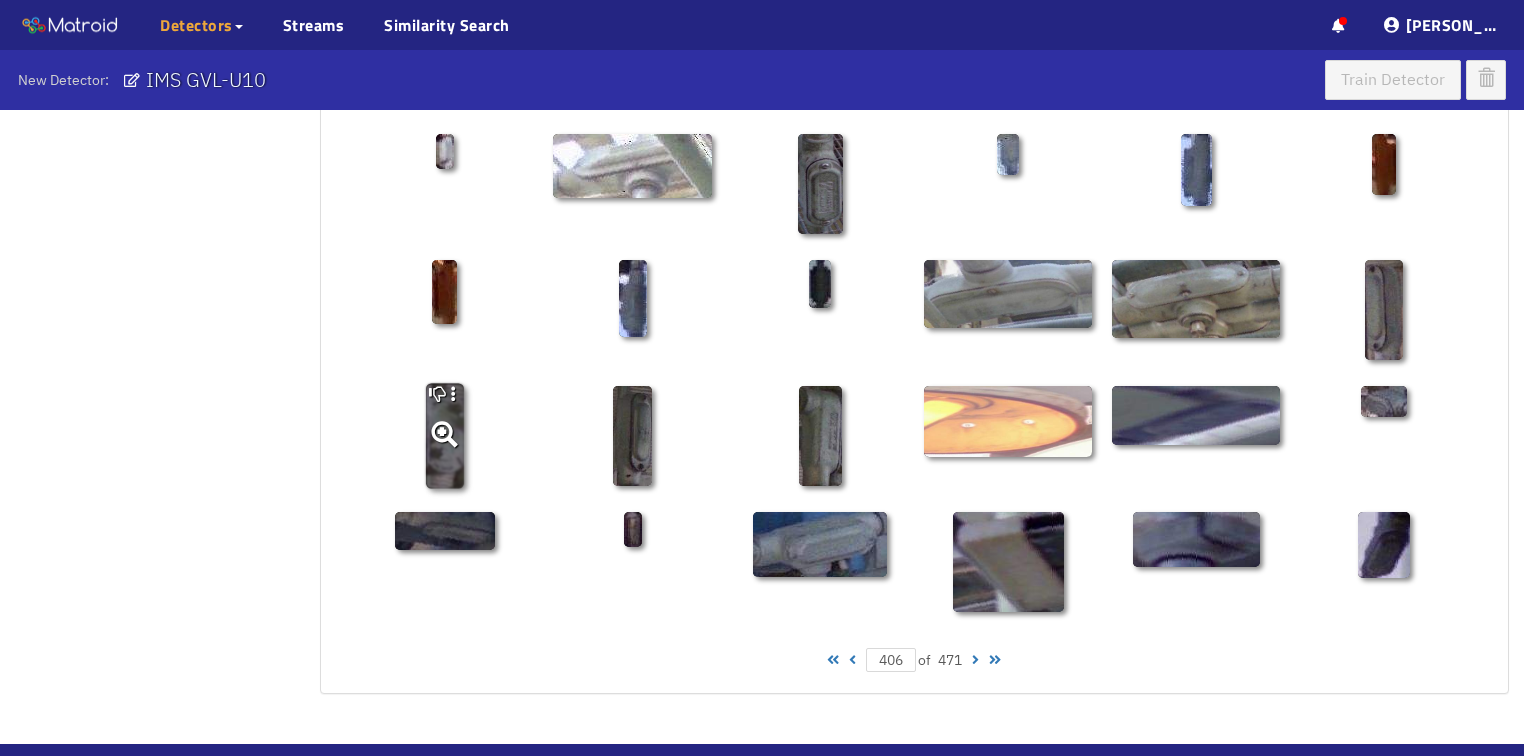 scroll, scrollTop: 960, scrollLeft: 0, axis: vertical 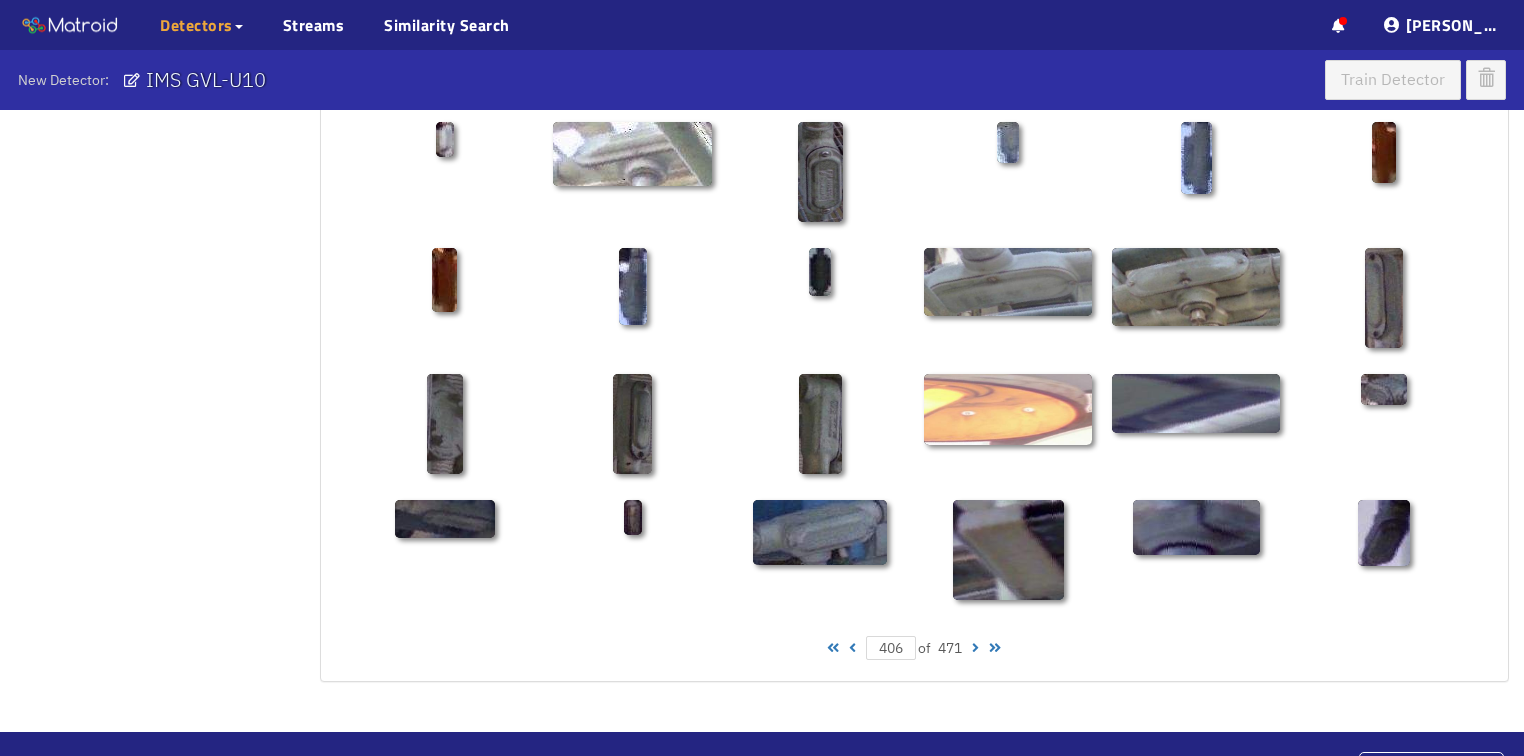 click at bounding box center (852, 648) 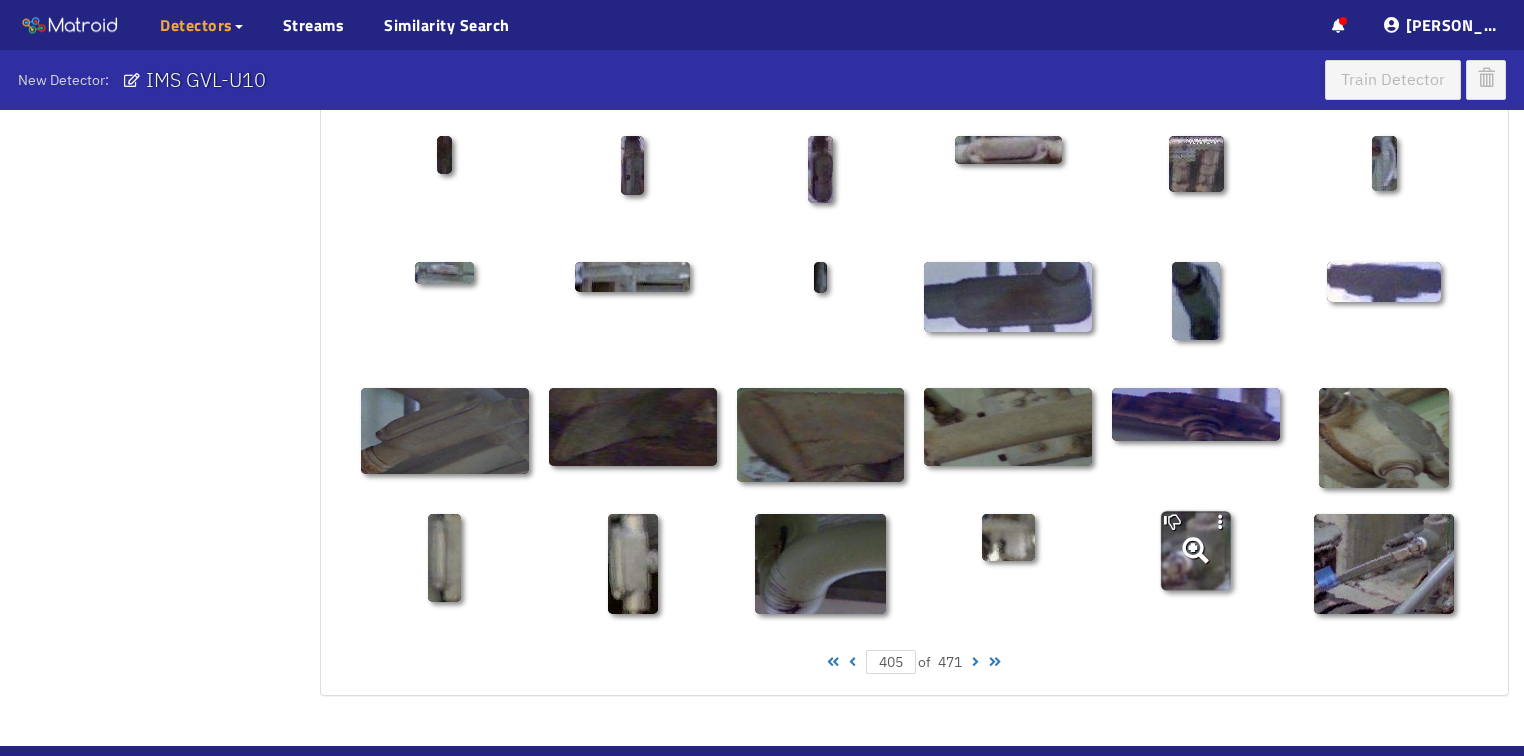 scroll, scrollTop: 960, scrollLeft: 0, axis: vertical 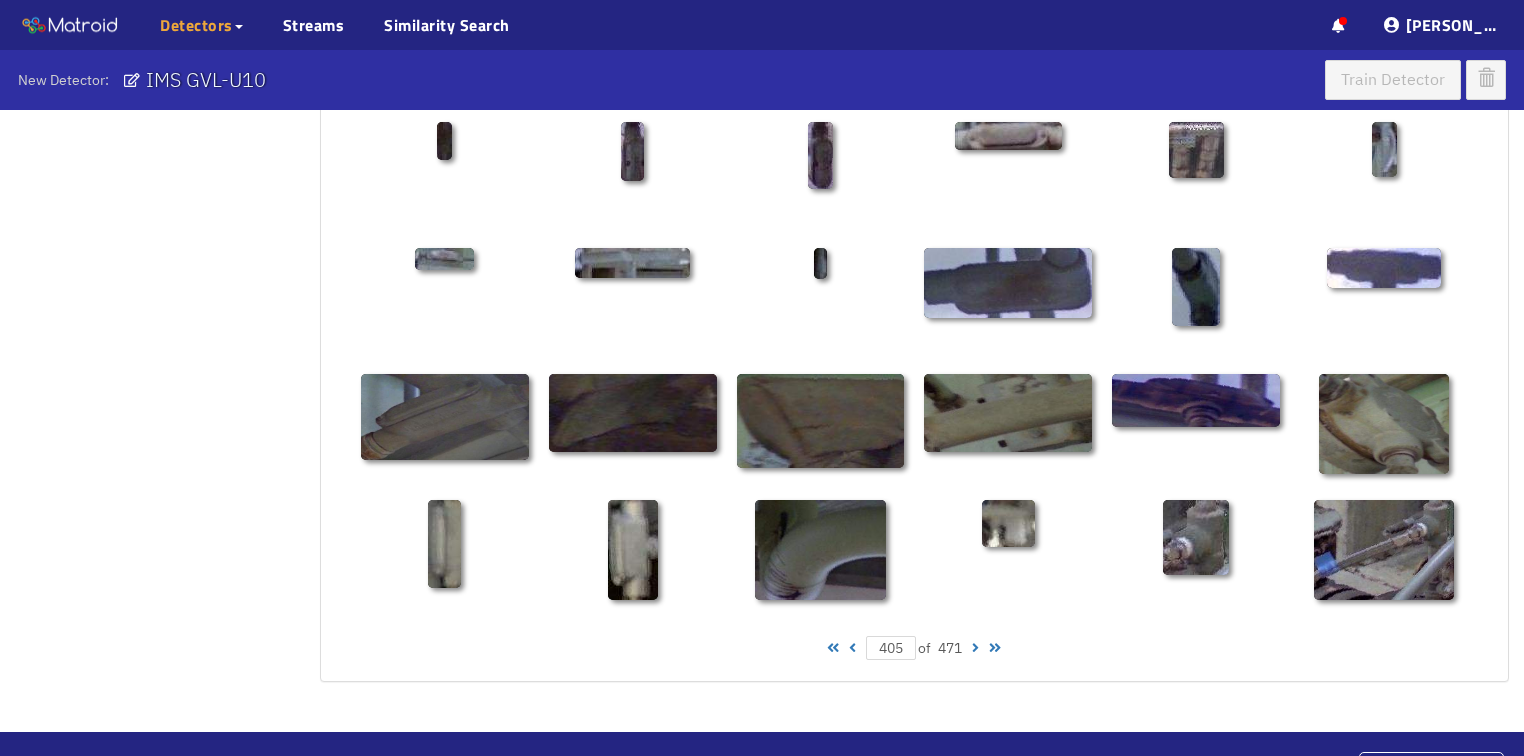 click at bounding box center [852, 648] 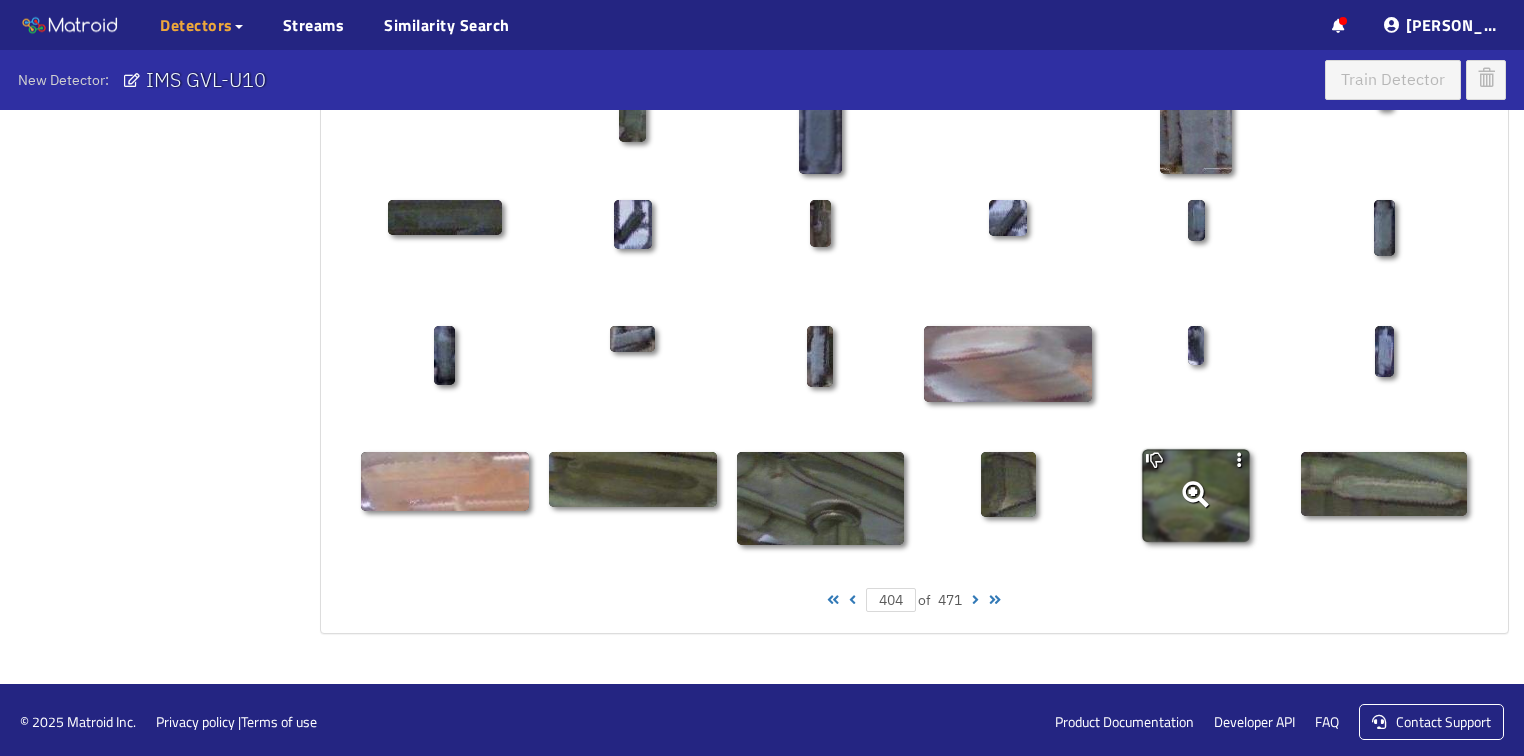 scroll, scrollTop: 1010, scrollLeft: 0, axis: vertical 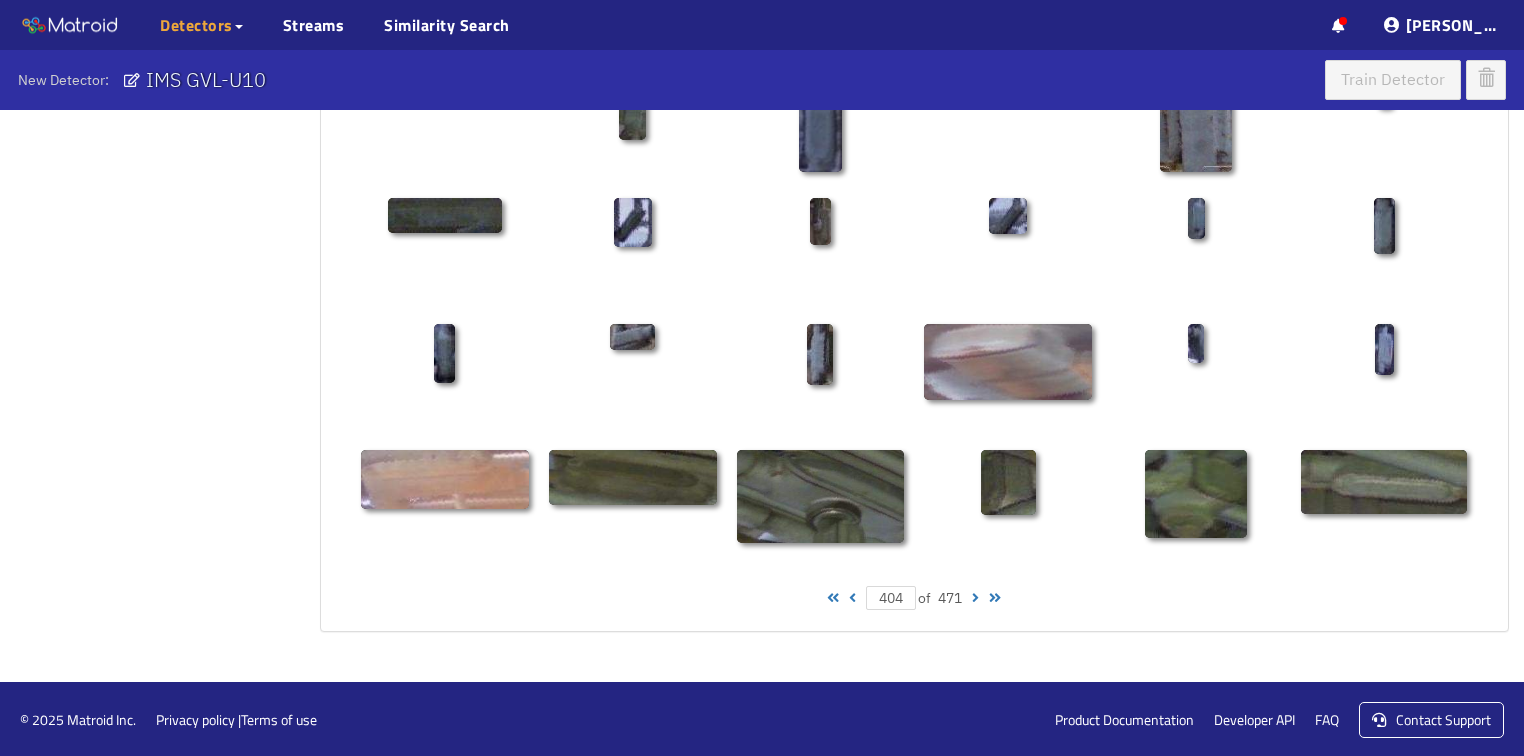 click on "404  of 471" at bounding box center (914, 598) 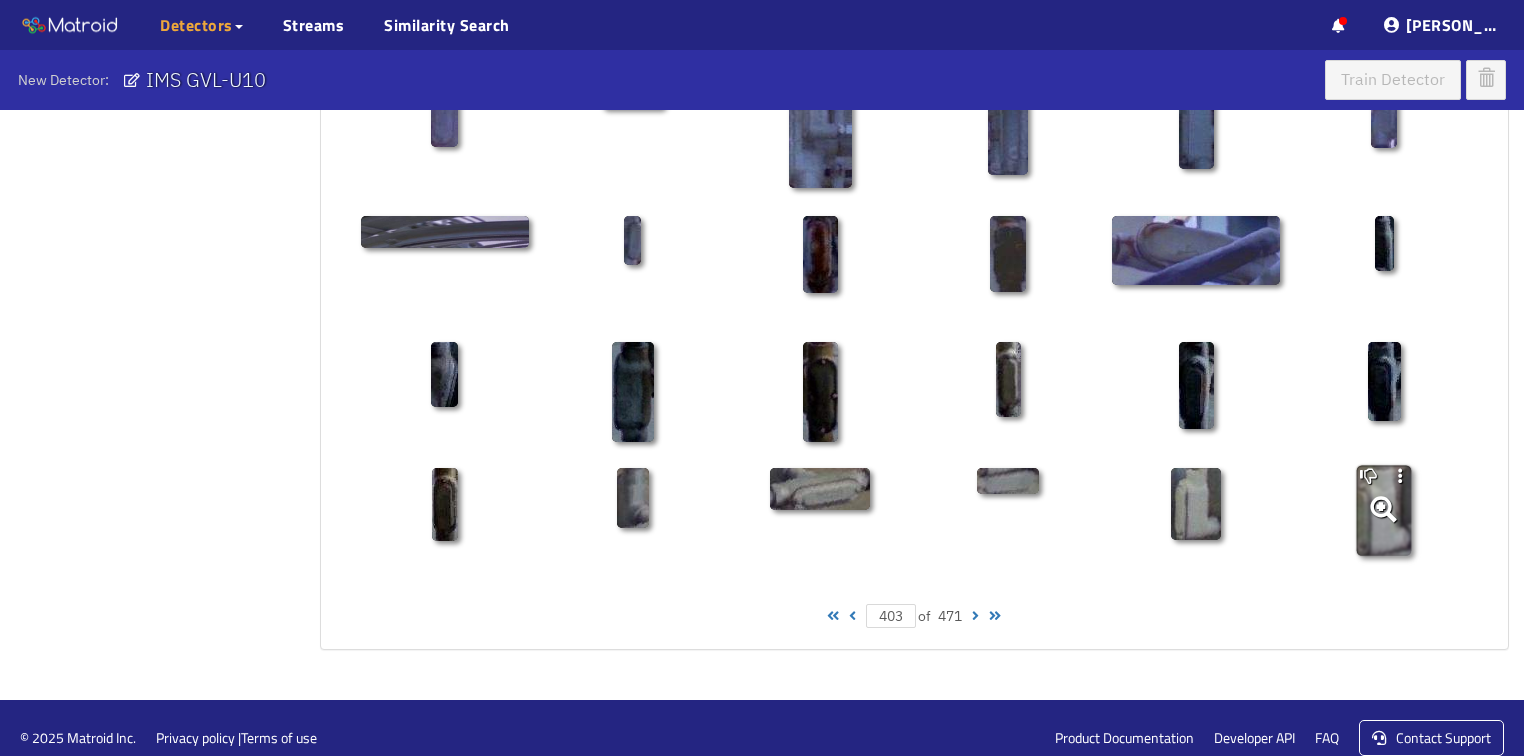 scroll, scrollTop: 1010, scrollLeft: 0, axis: vertical 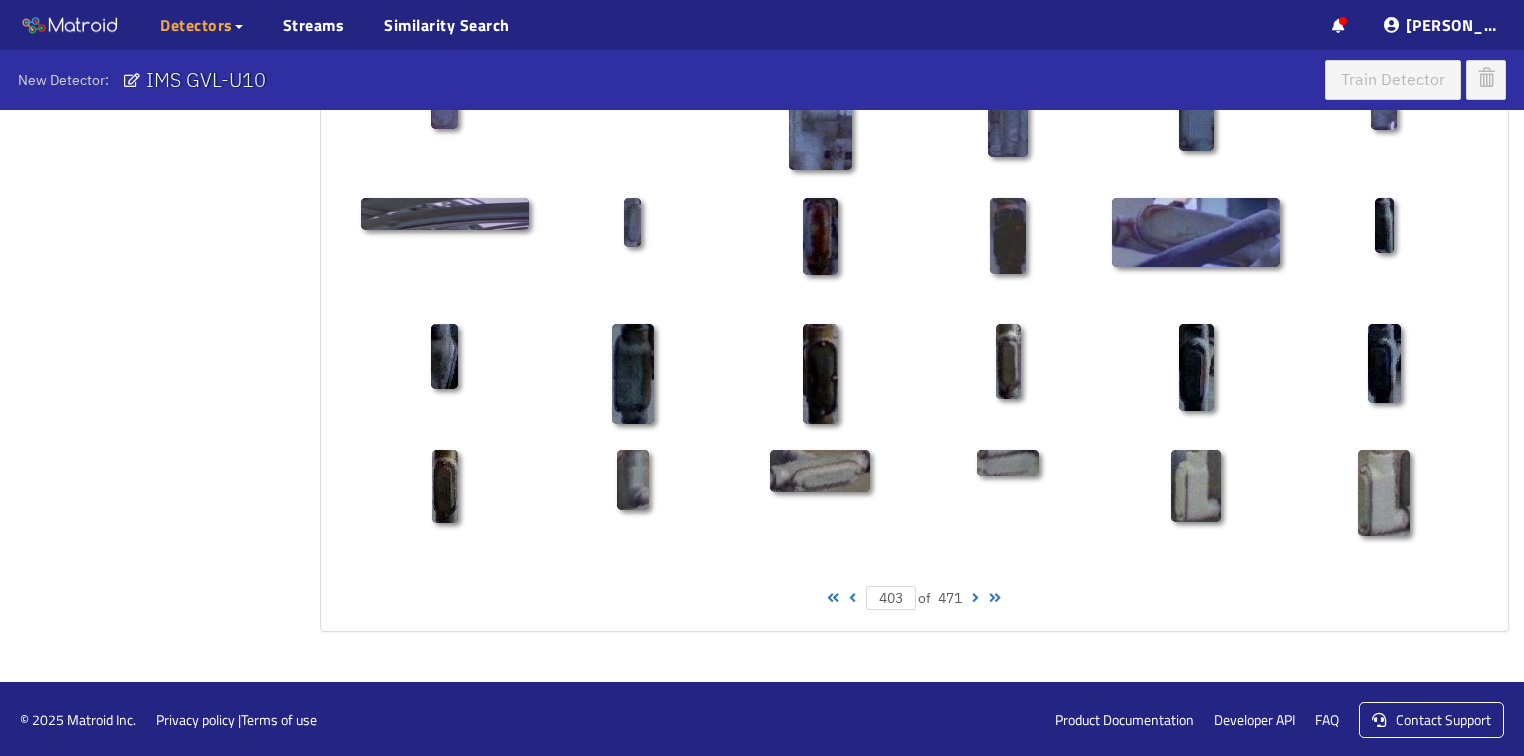 click at bounding box center (852, 598) 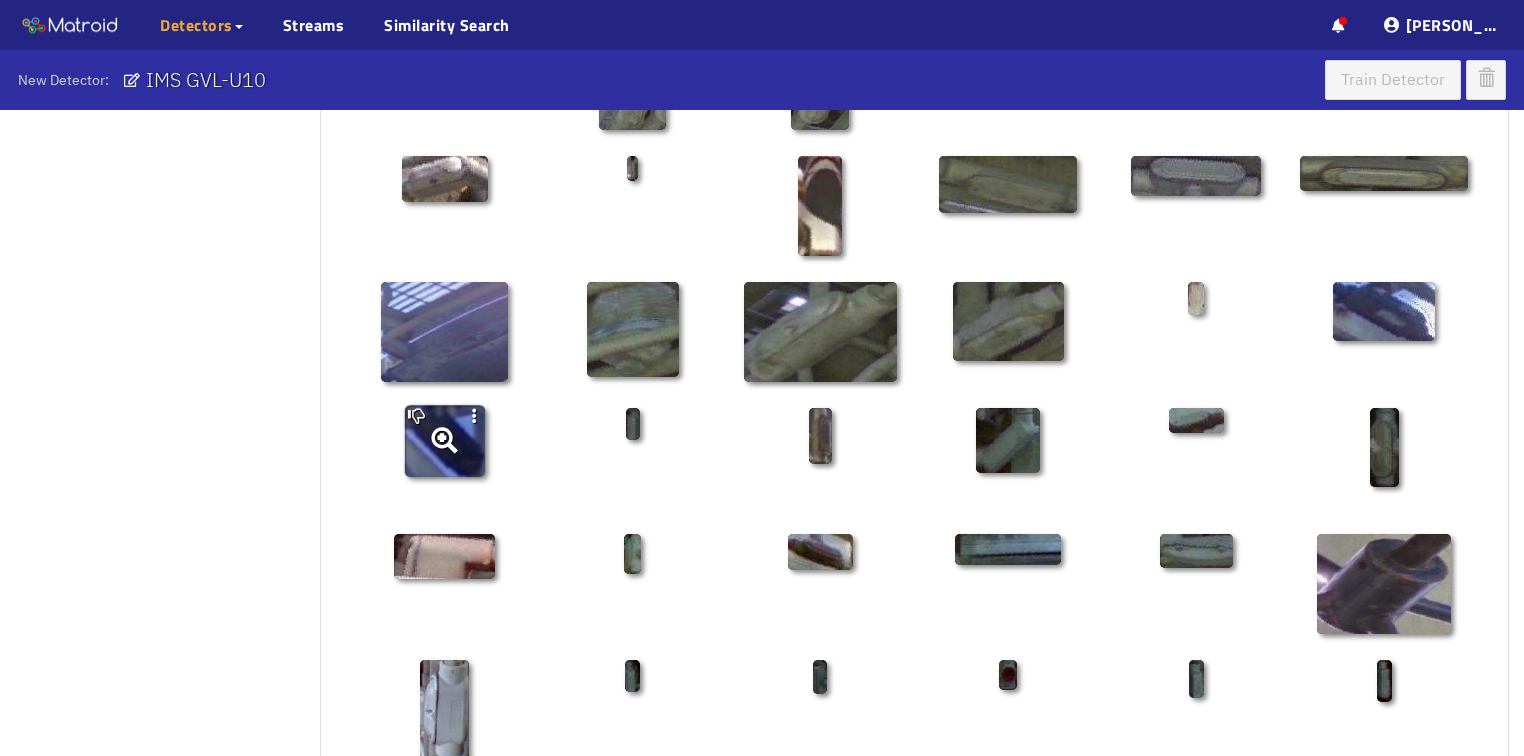 scroll, scrollTop: 960, scrollLeft: 0, axis: vertical 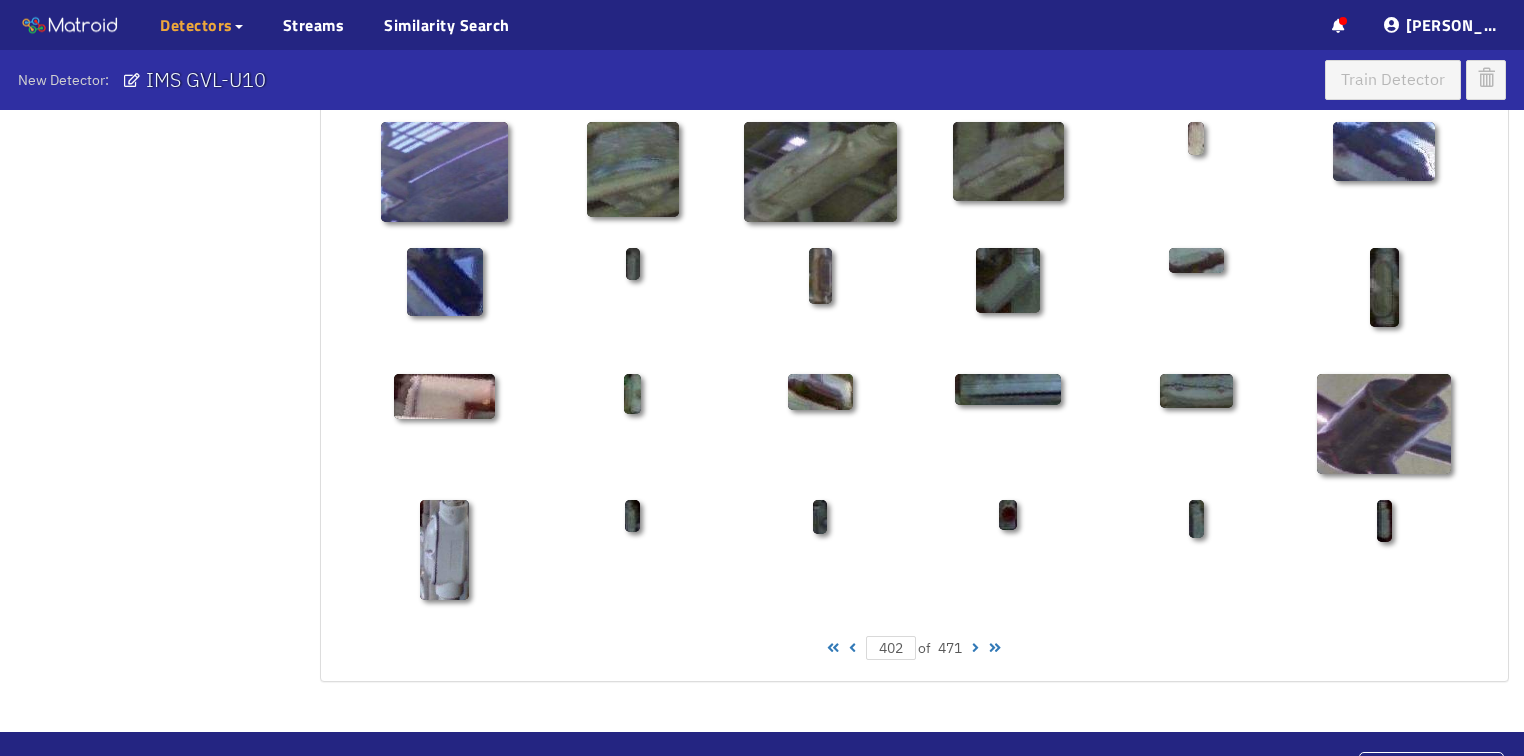 click at bounding box center (852, 648) 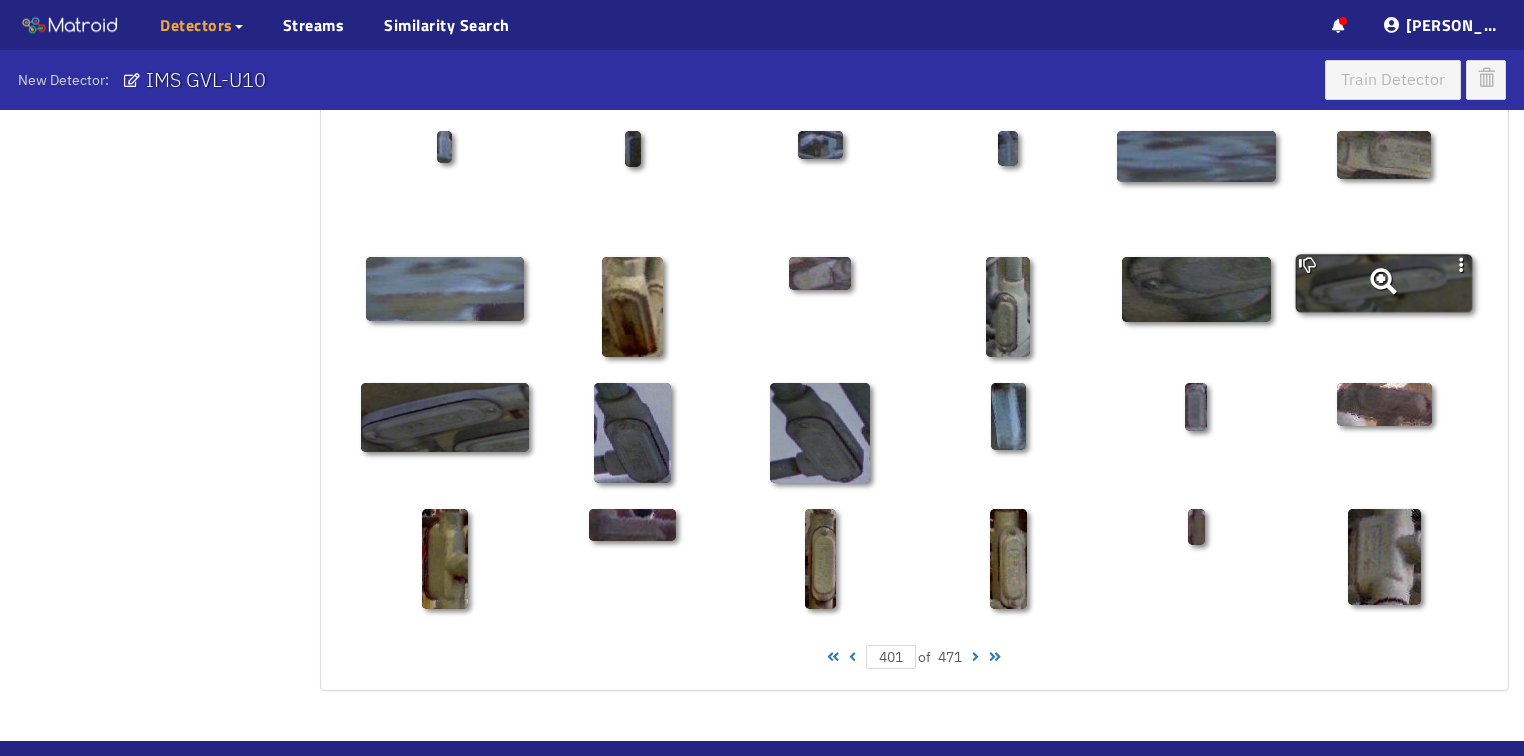 scroll, scrollTop: 960, scrollLeft: 0, axis: vertical 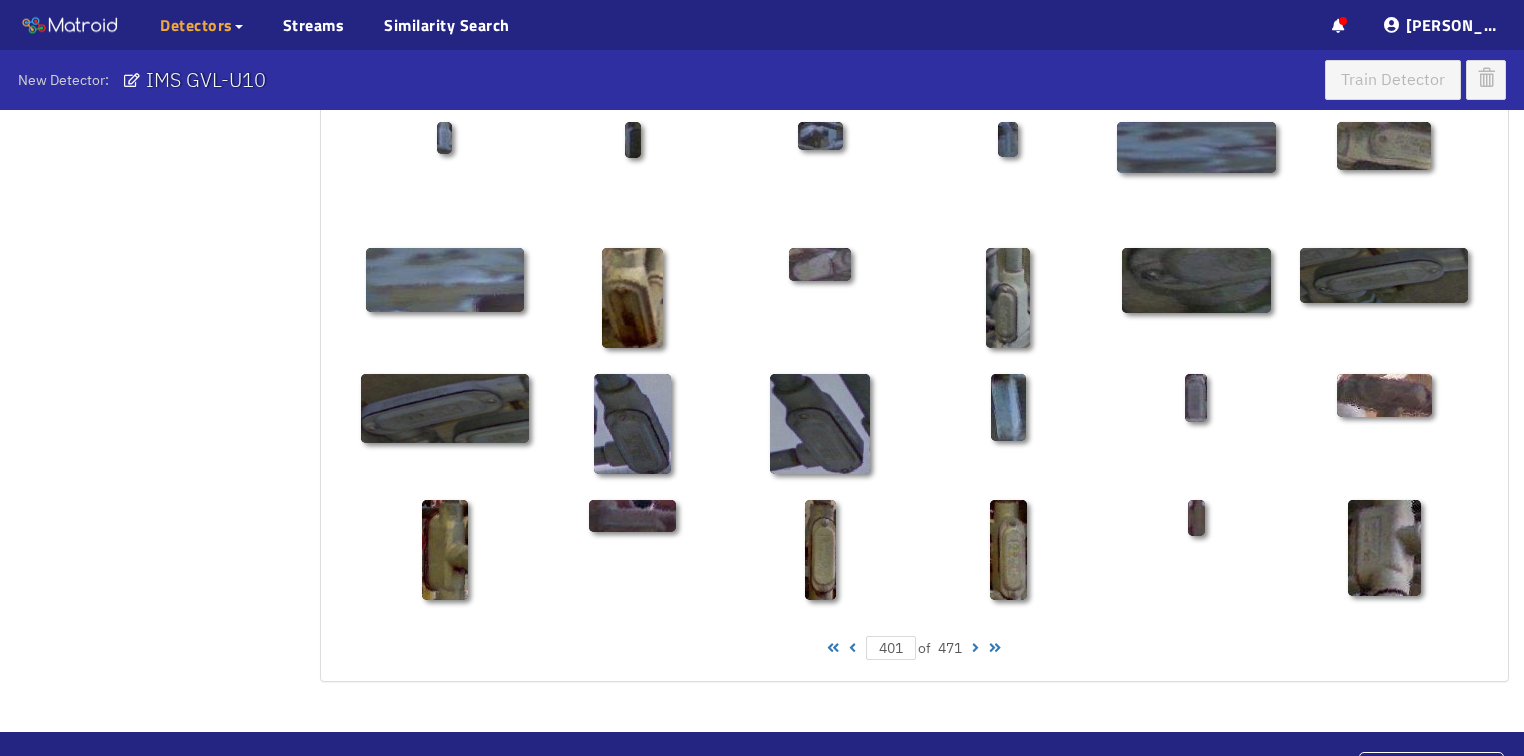 click at bounding box center [852, 648] 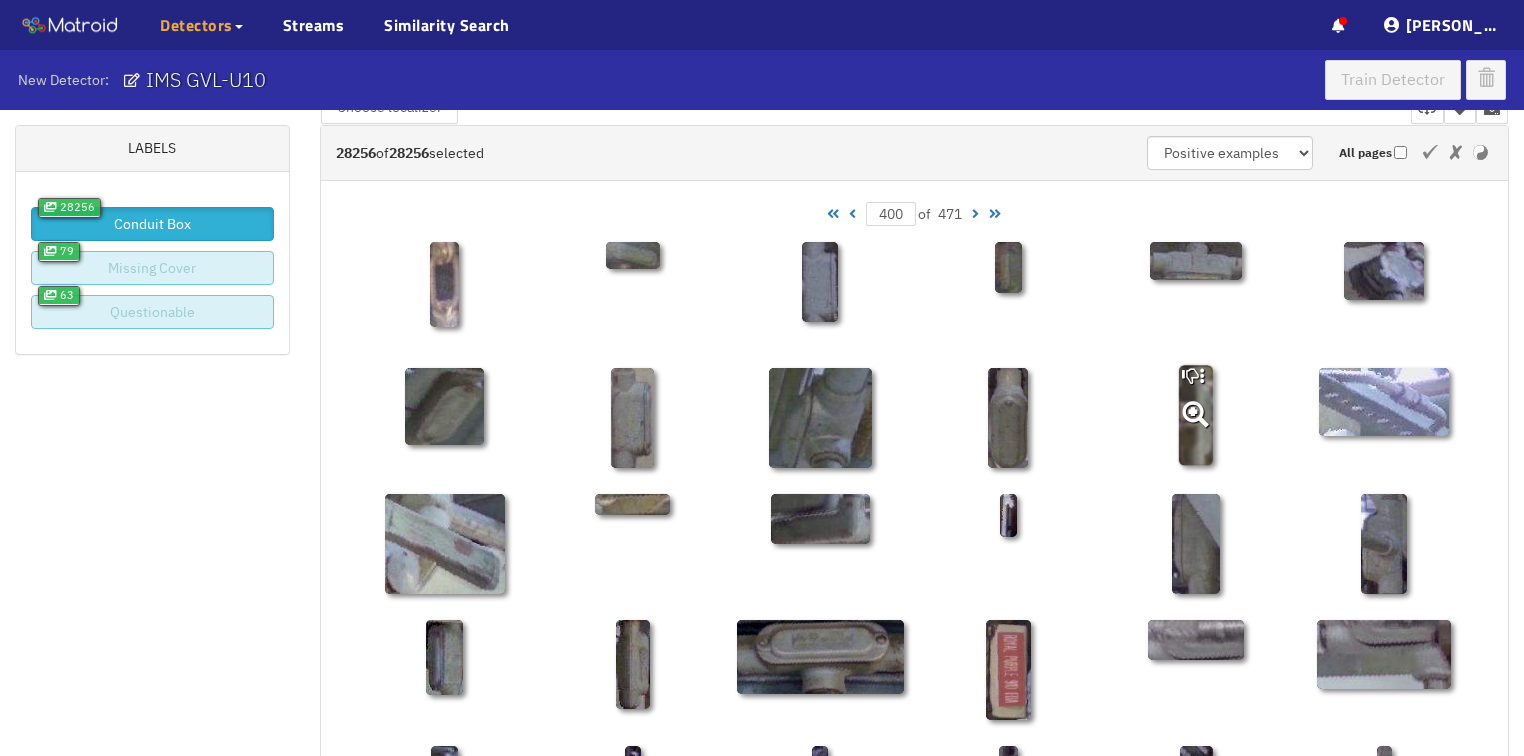 scroll, scrollTop: 0, scrollLeft: 0, axis: both 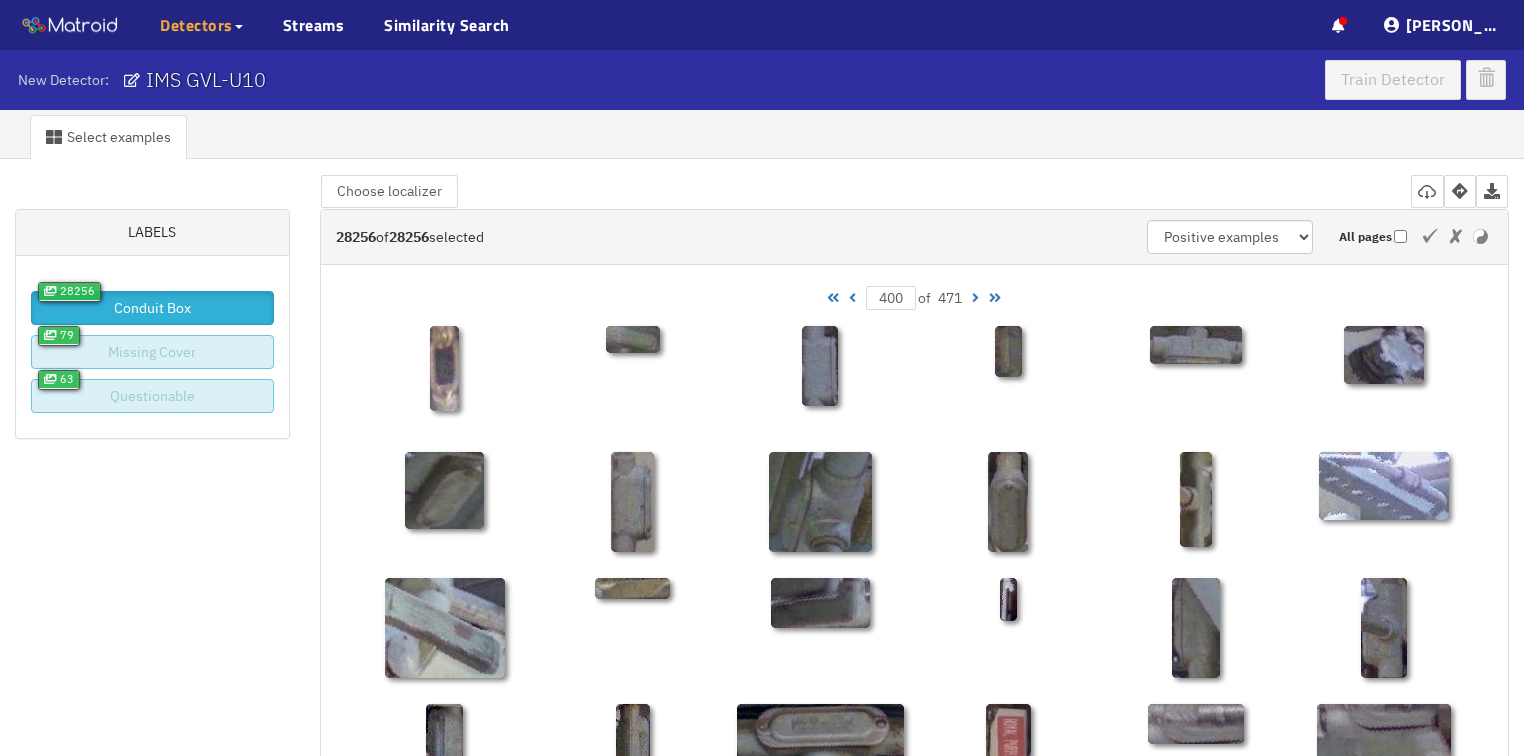 click on "Select examples" at bounding box center [762, 137] 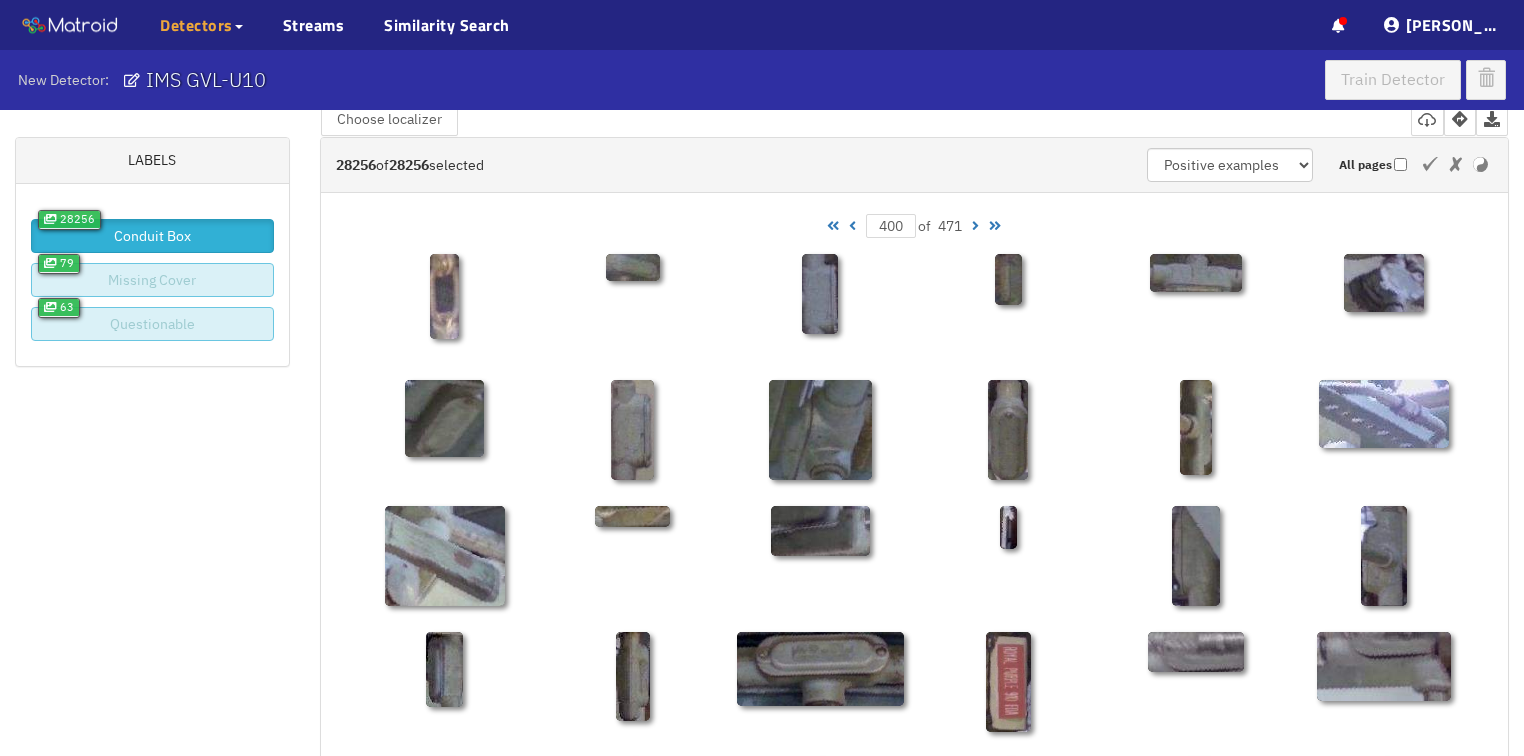 scroll, scrollTop: 0, scrollLeft: 0, axis: both 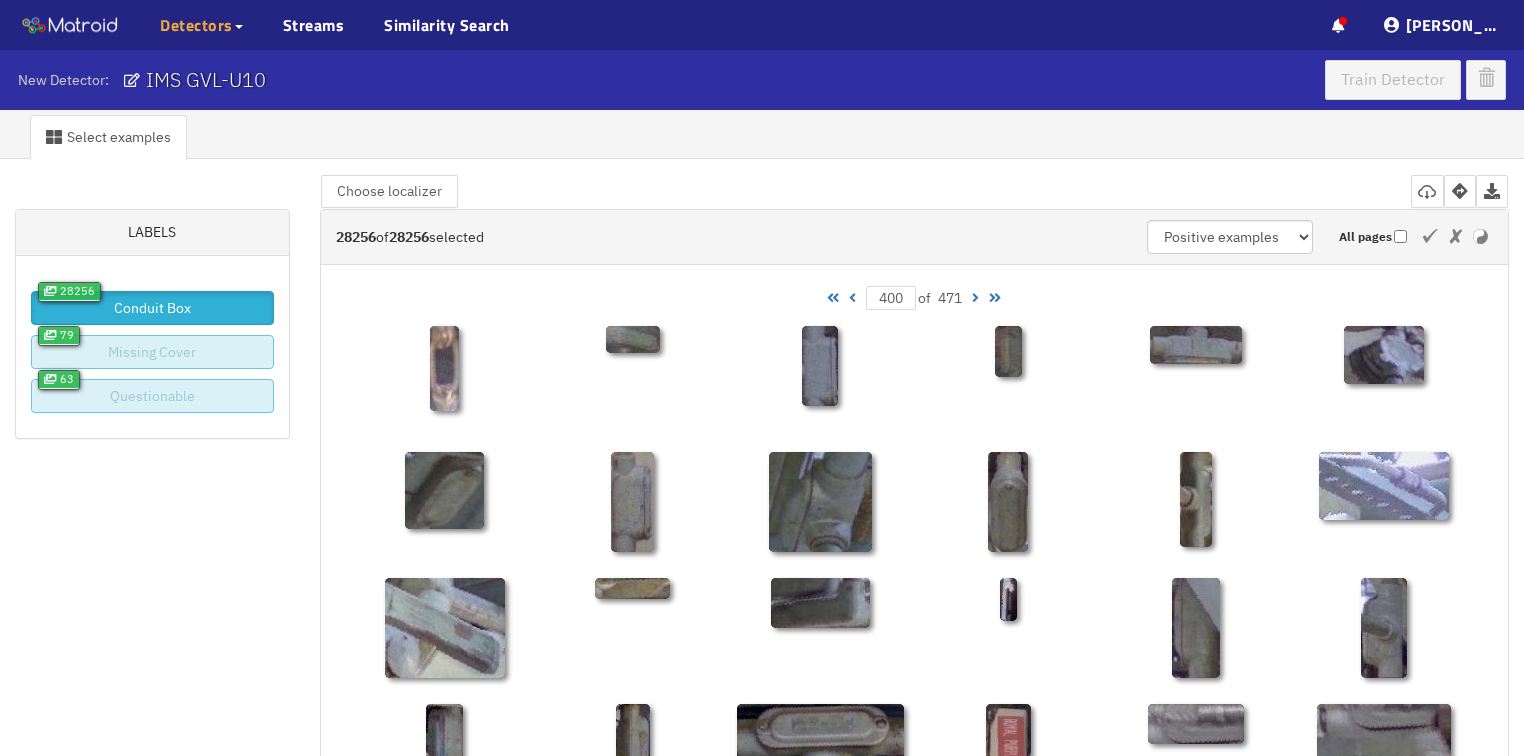 click on "Select examples" at bounding box center [762, 137] 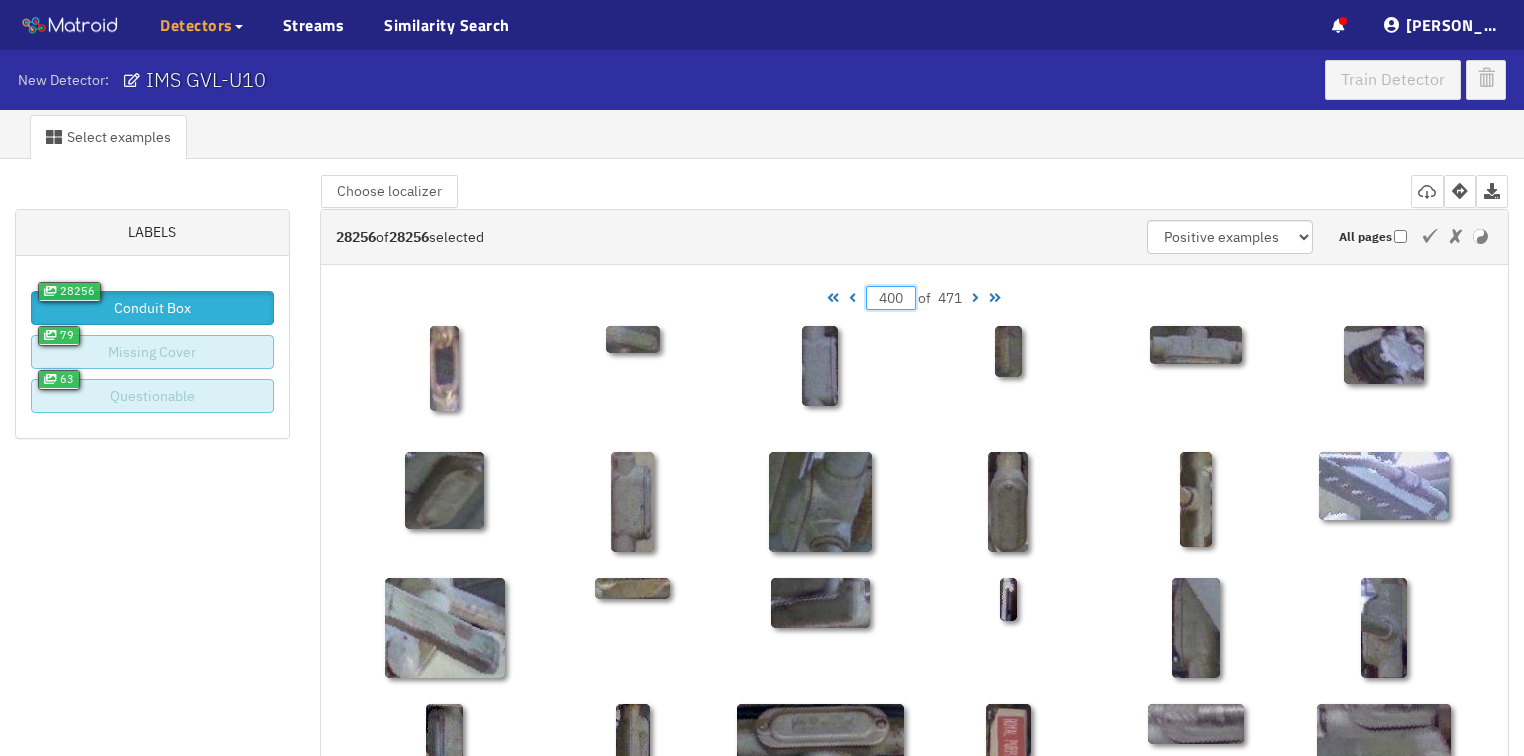 drag, startPoint x: 901, startPoint y: 295, endPoint x: 864, endPoint y: 299, distance: 37.215588 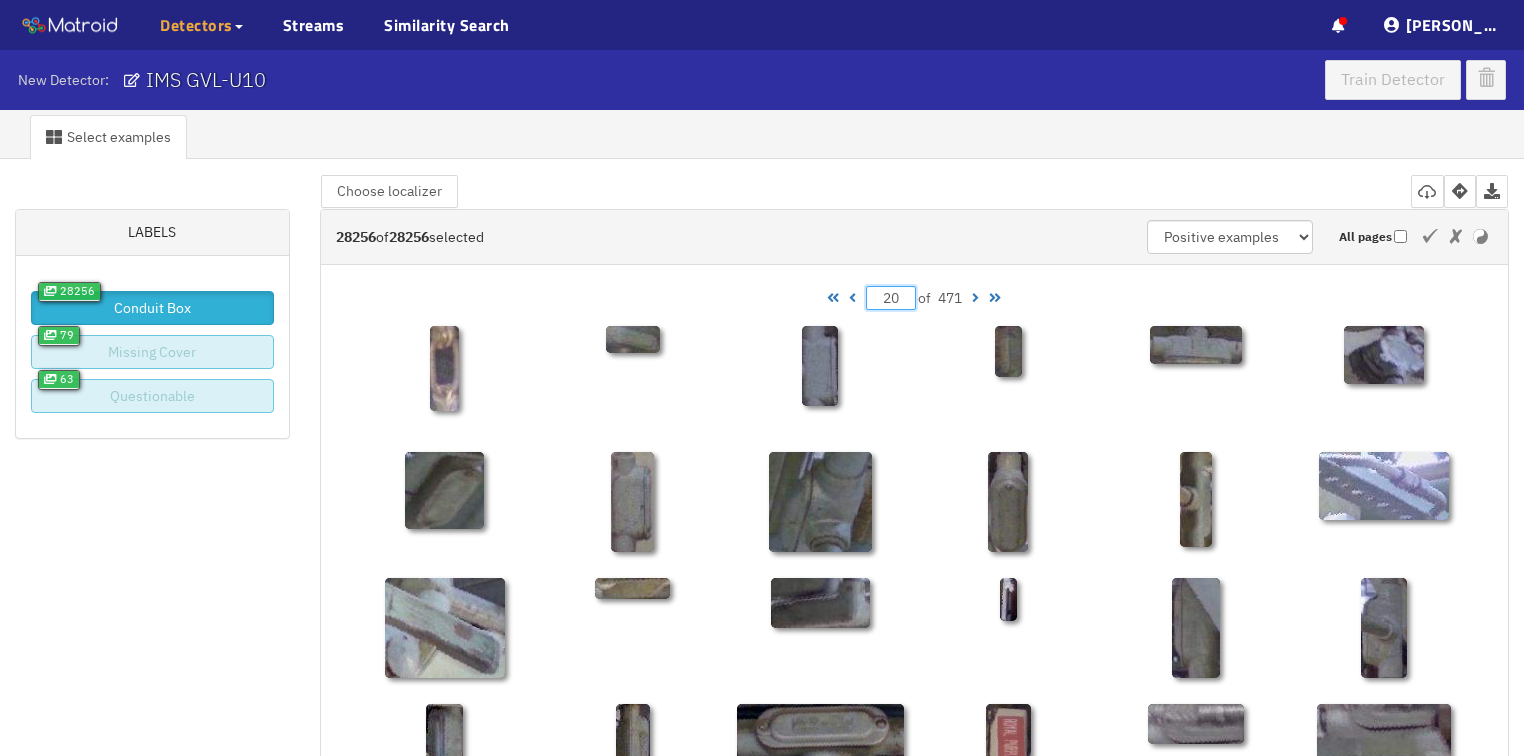 type on "201" 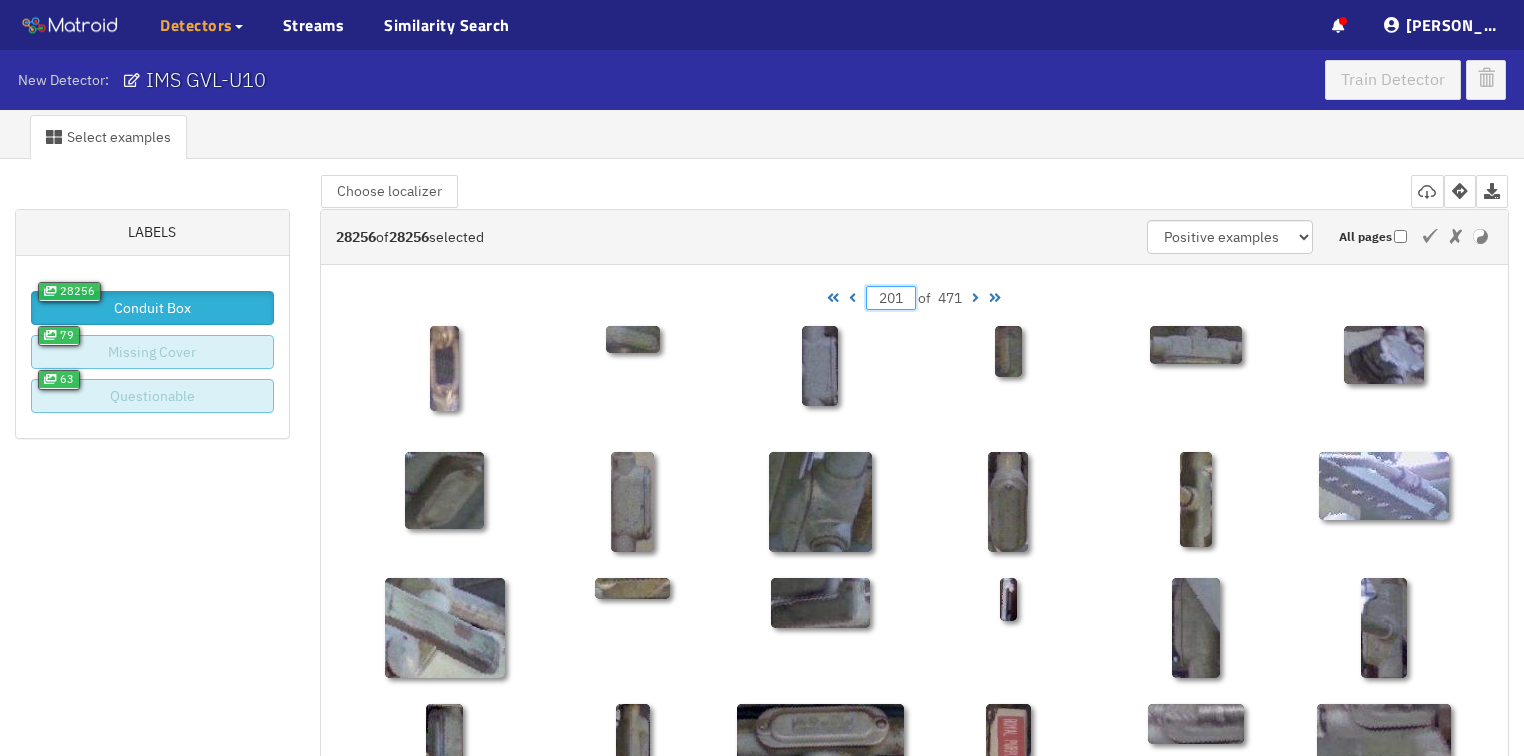 type on "201" 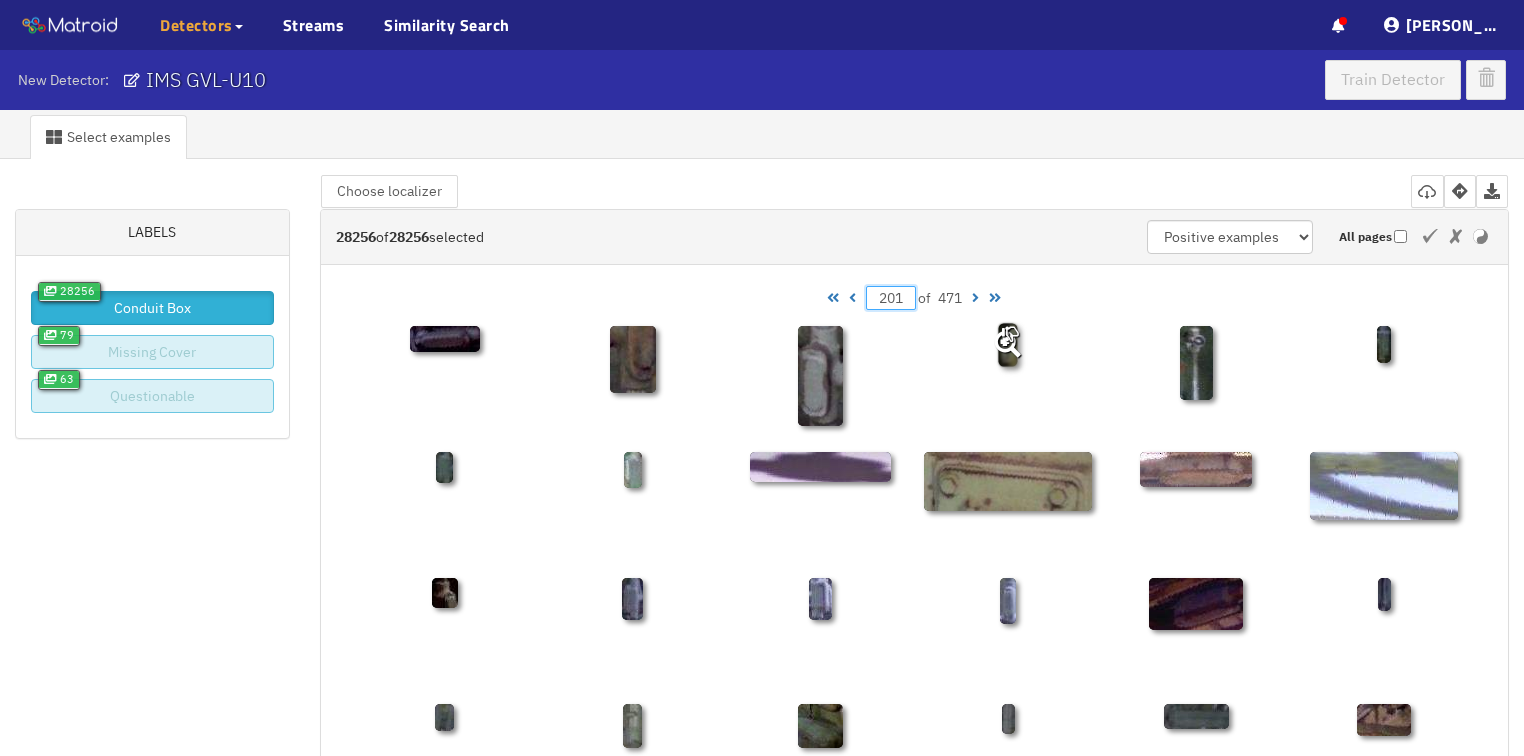 type on "20" 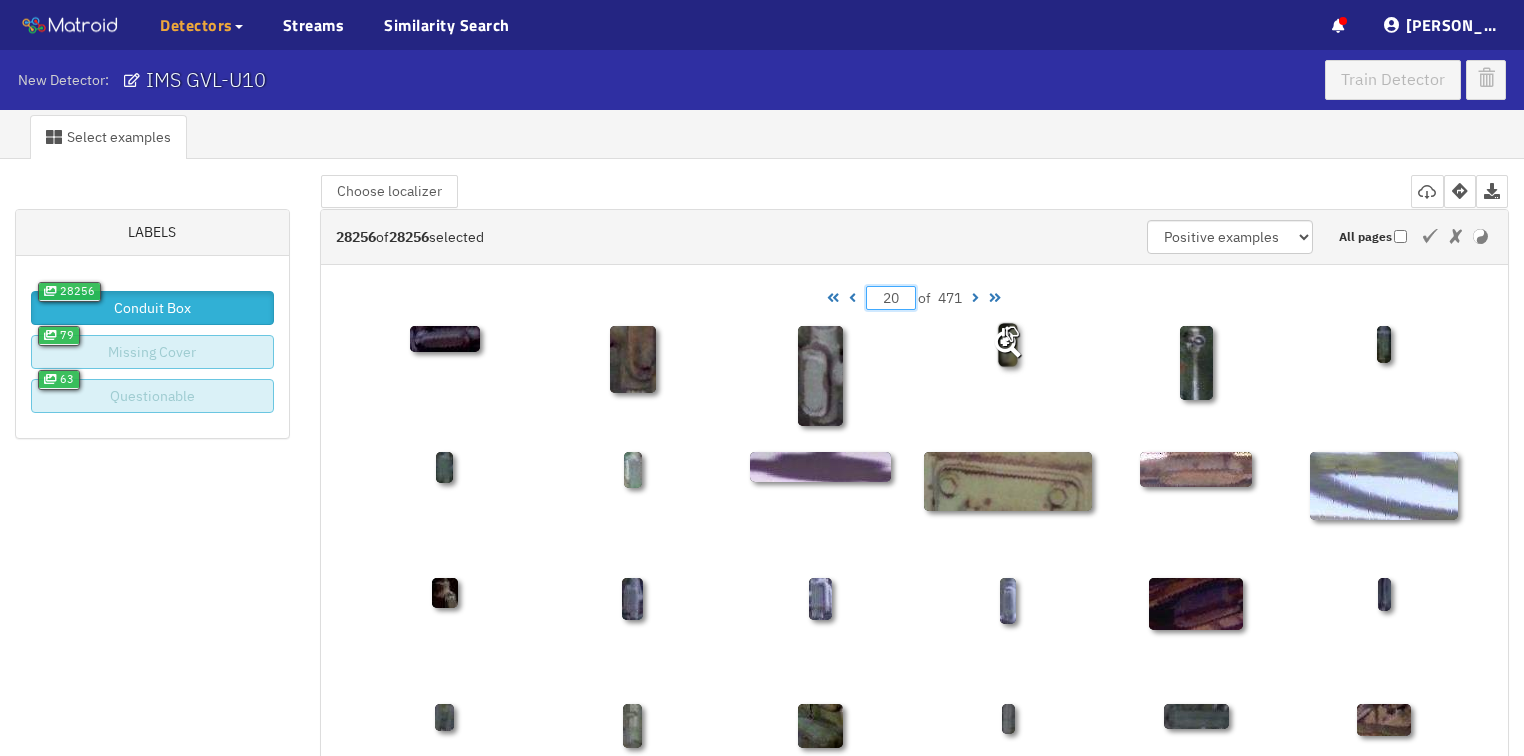 type on "20" 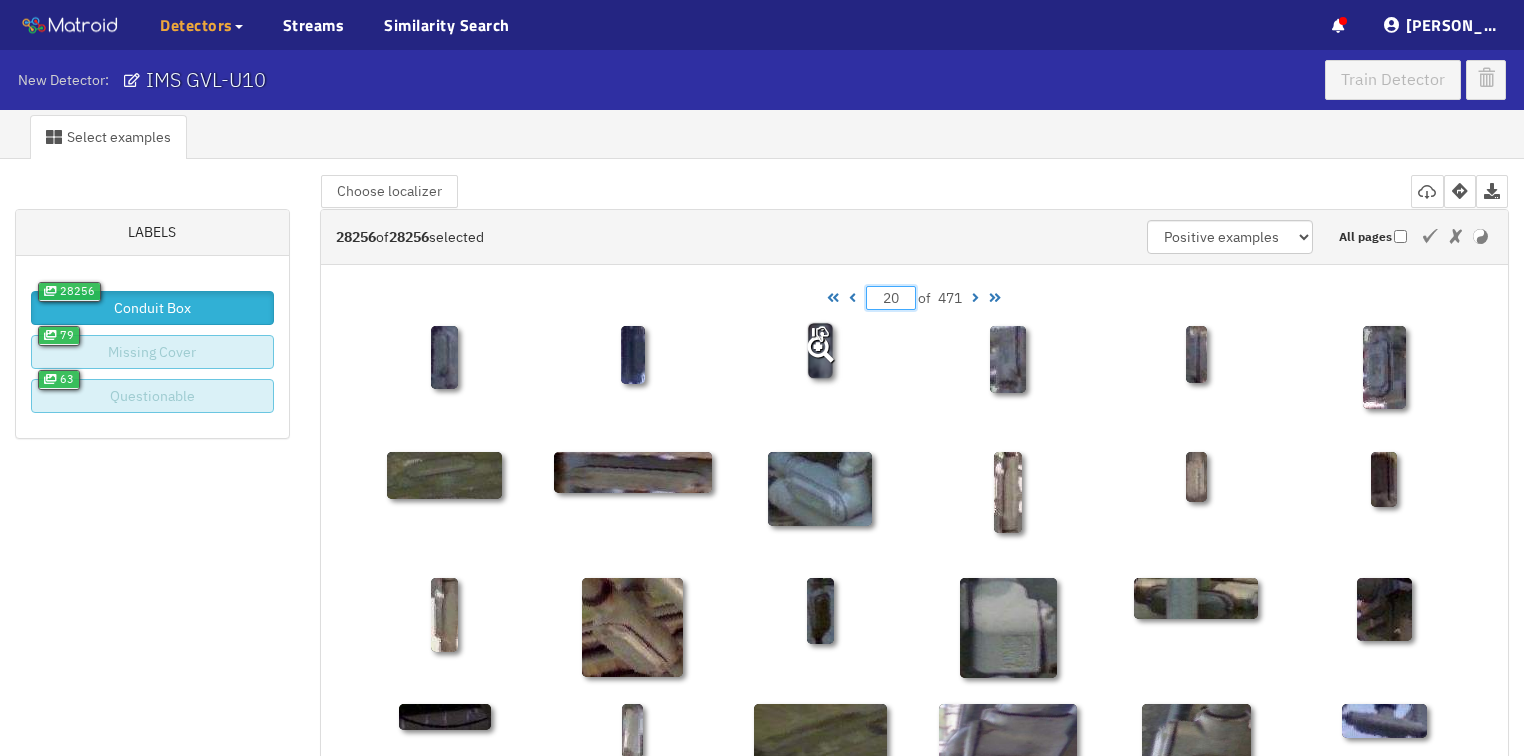 type on "200" 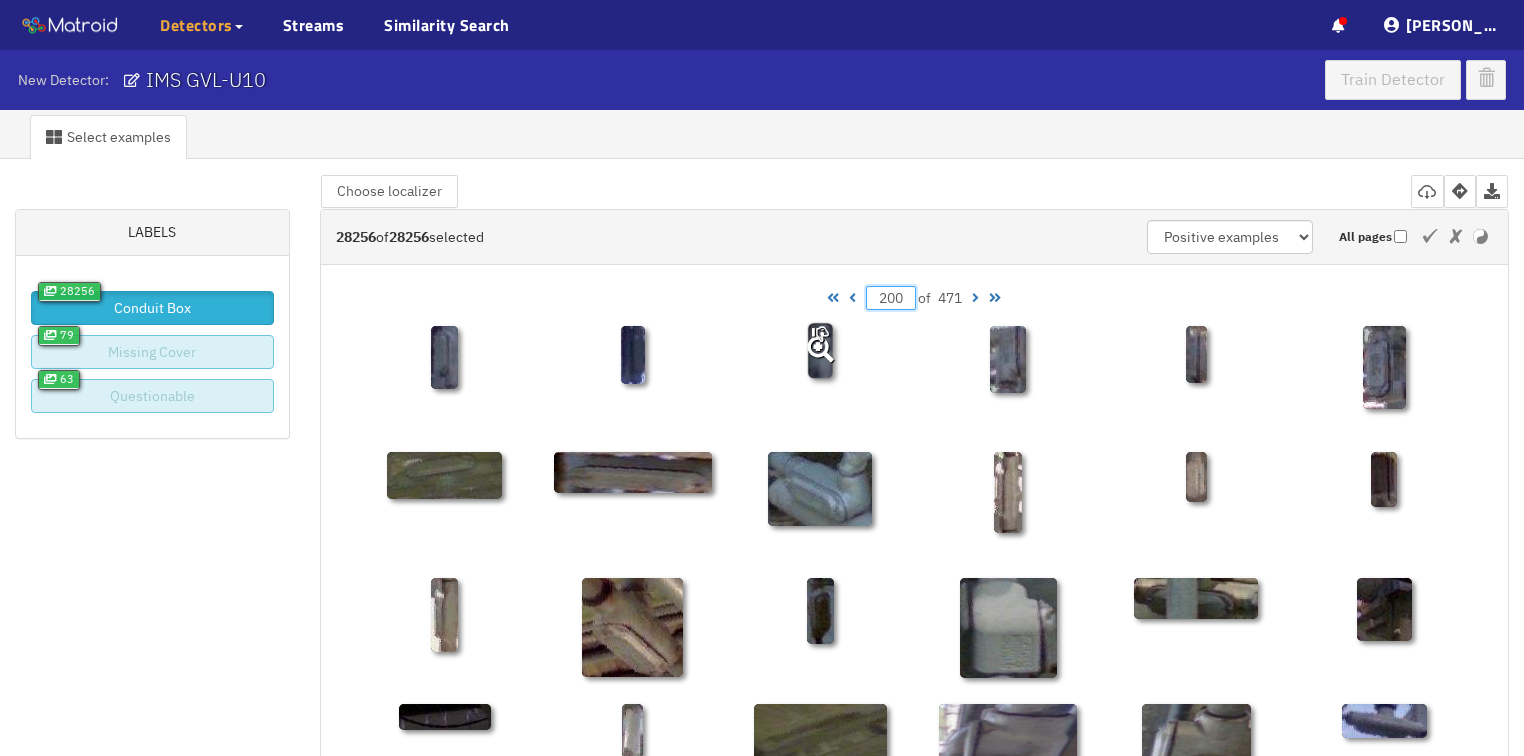 type on "200" 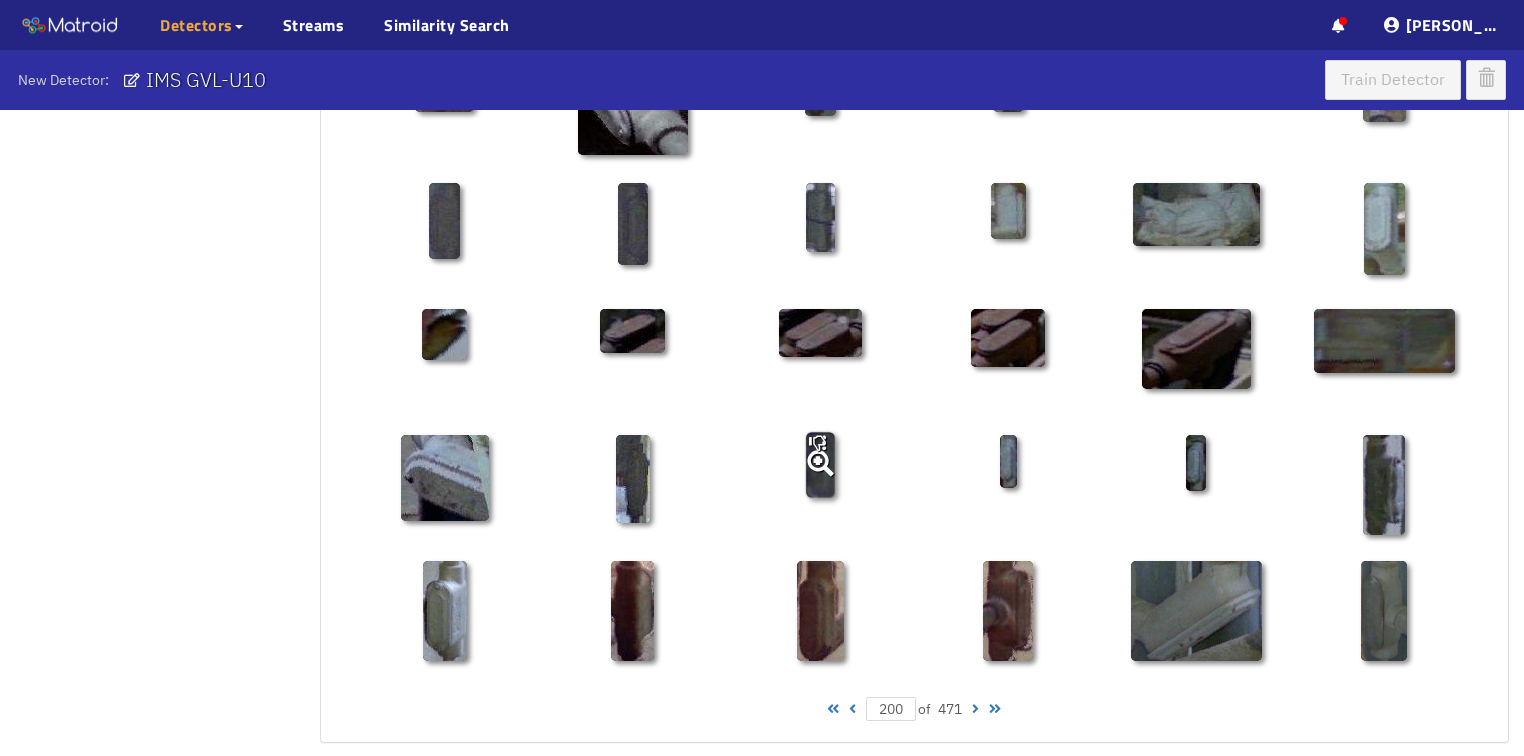 scroll, scrollTop: 1010, scrollLeft: 0, axis: vertical 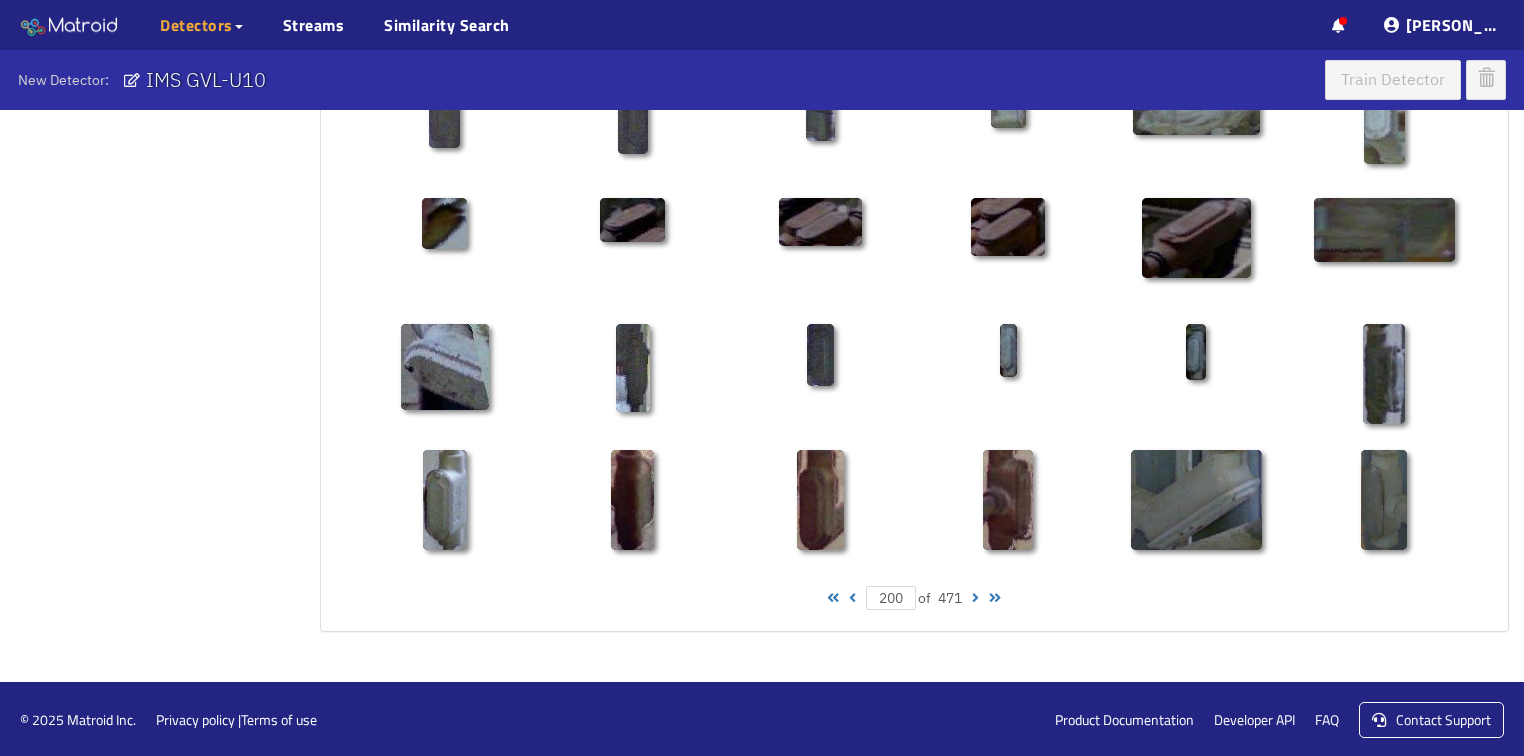 type on "200" 